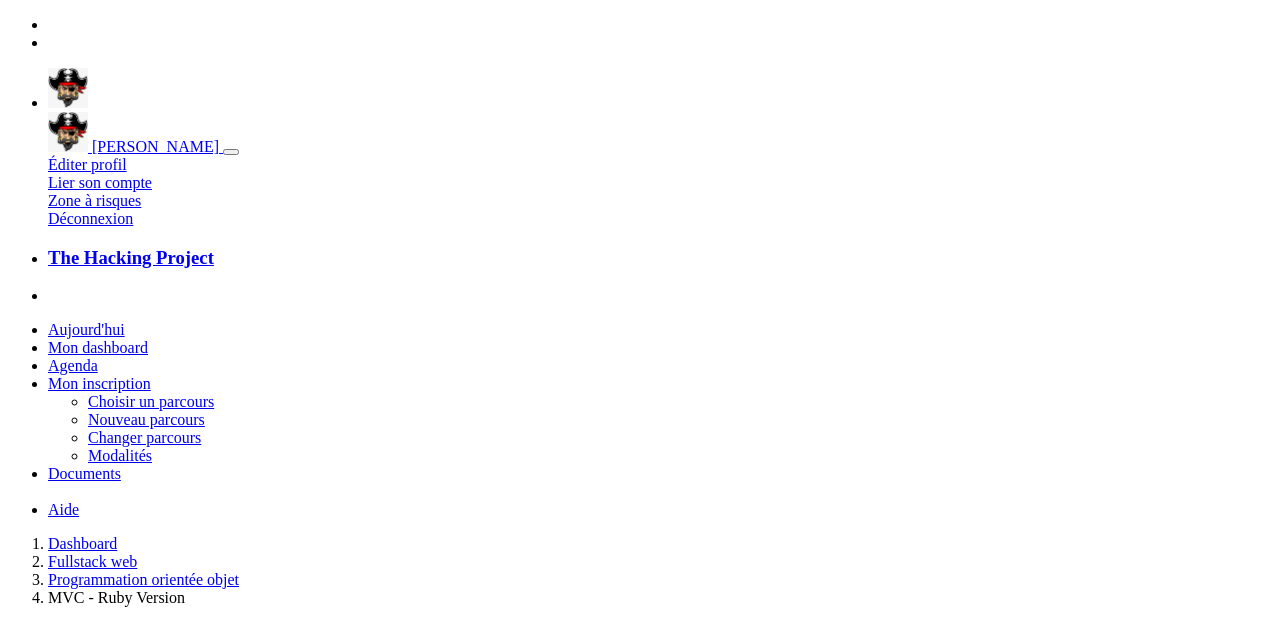scroll, scrollTop: 13605, scrollLeft: 0, axis: vertical 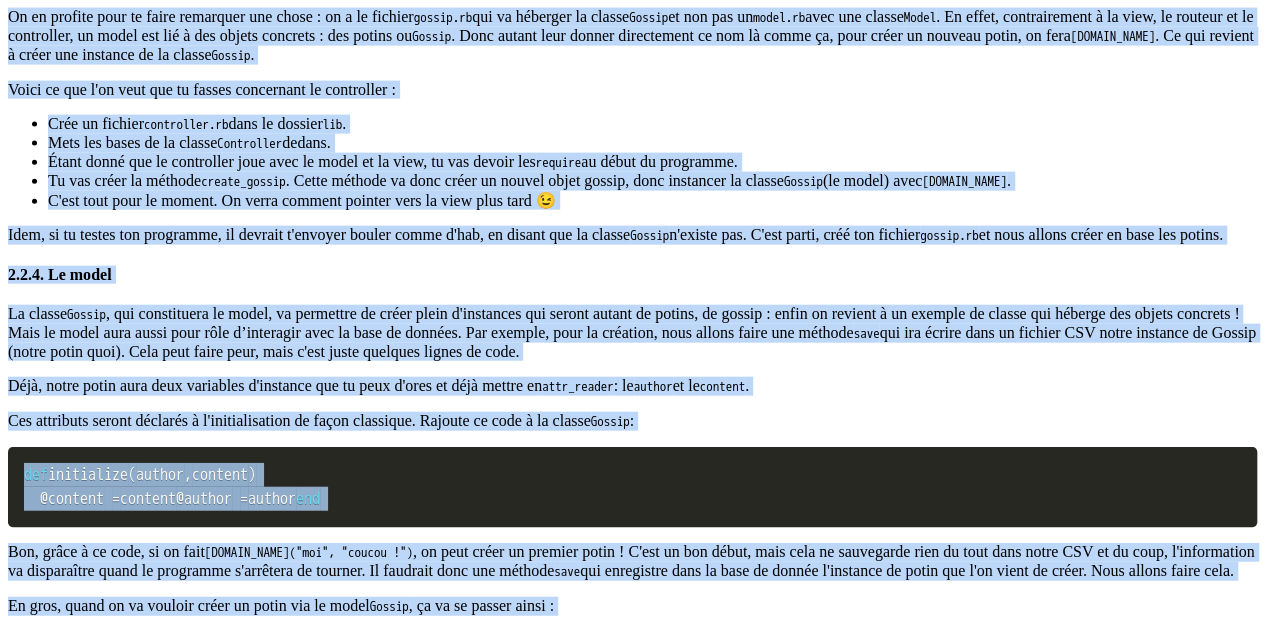 click on "Projets :
The Gossip Project - The MVC version
The Gossip Project - The MVC version
Tu vas apprendre à utiliser le framework MVC via une application où tu pourras balancer tous les potins que tu veux.
1. Introduction
La théorie, c'est bien. La pratique, c'est mieux. Nous allons donc te proposer de mieux appréhender l'architecture du MVC en faisant une application Ruby. Cette application utilisera bien entendu le modèle du MVC, afin d'avoir du code propre, bien rangé, et bien ordonné. Le projet sera assez pas à pas car il n'est jamais aisé de produire son premier MVC.
Voici l'application : The Hacking Project est une superbe formation, avec une communauté soudée. Qui dit communauté soudée, dit potins à tout-va. Nous allons donc créer une application qui s'appelle The Gossip Project, où l'utilisateur pourra rentrer les ragots et rumeur, afficher une liste des potins, puis supprimer ceux qui ne sont plus d'actualité." at bounding box center [632, 174] 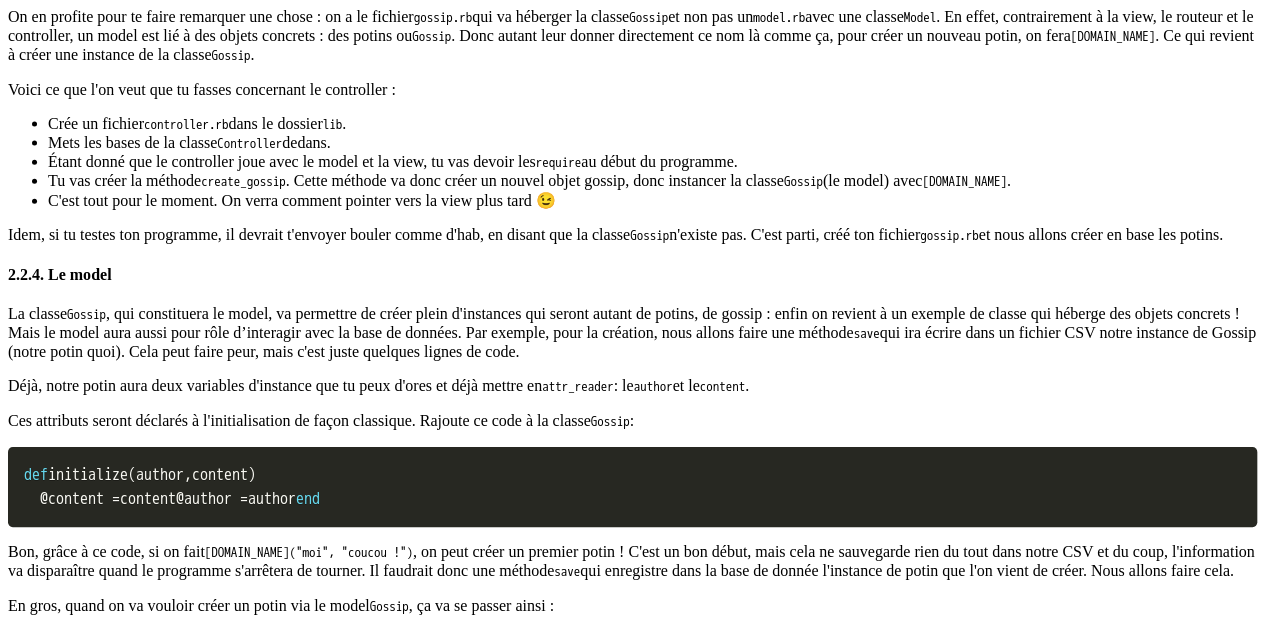 click on "Aujourd'hui" at bounding box center (86, -13276) 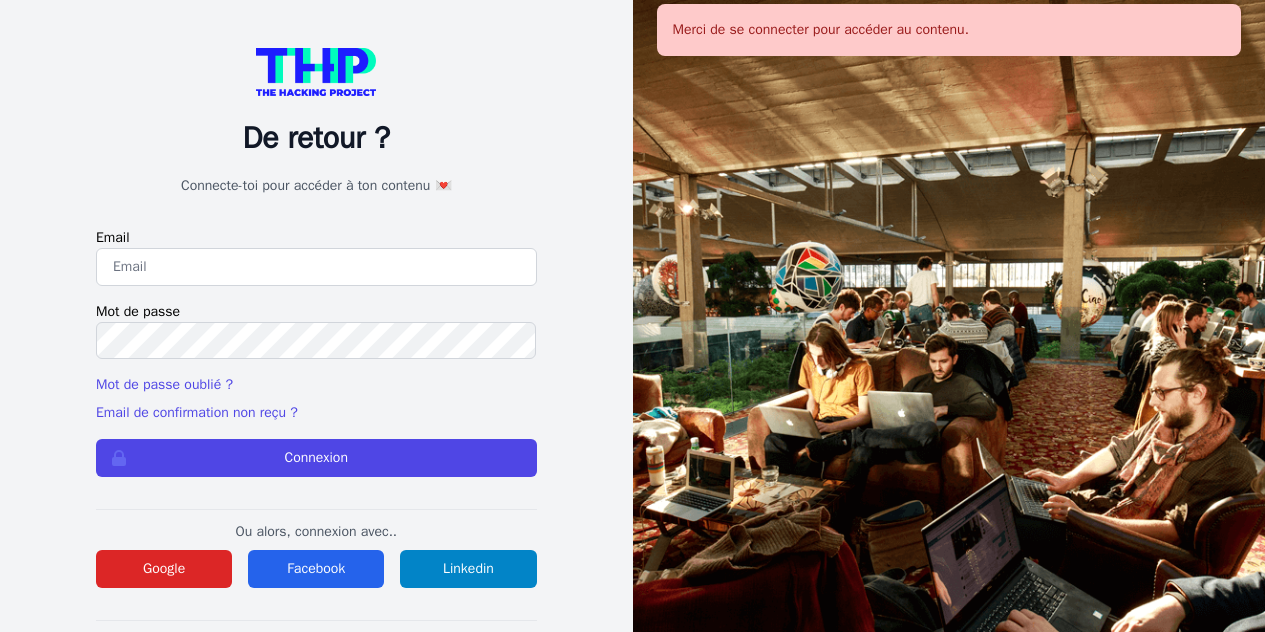 scroll, scrollTop: 0, scrollLeft: 0, axis: both 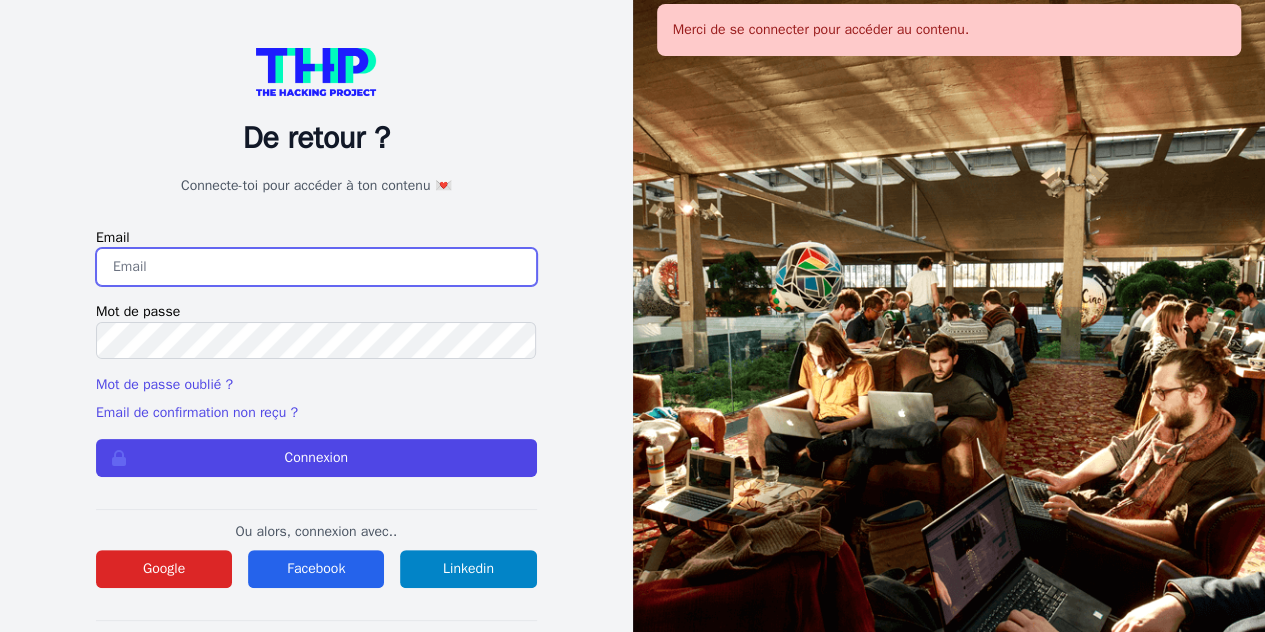 click at bounding box center (316, 267) 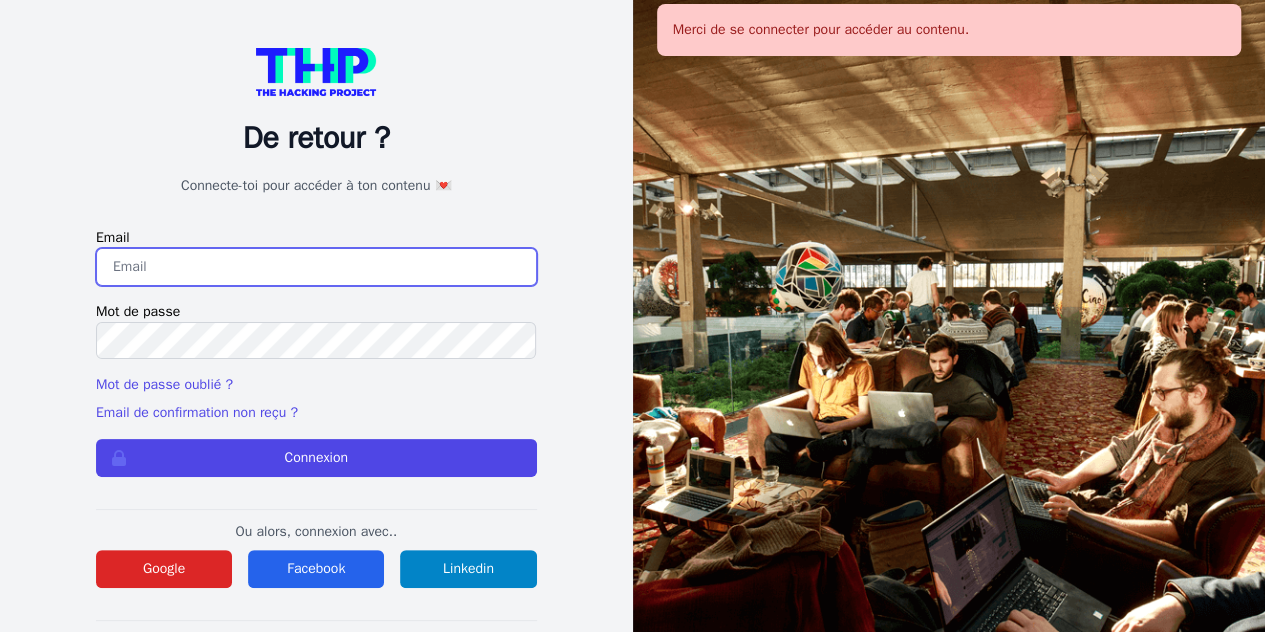 type on "mattmariller@gmail.com" 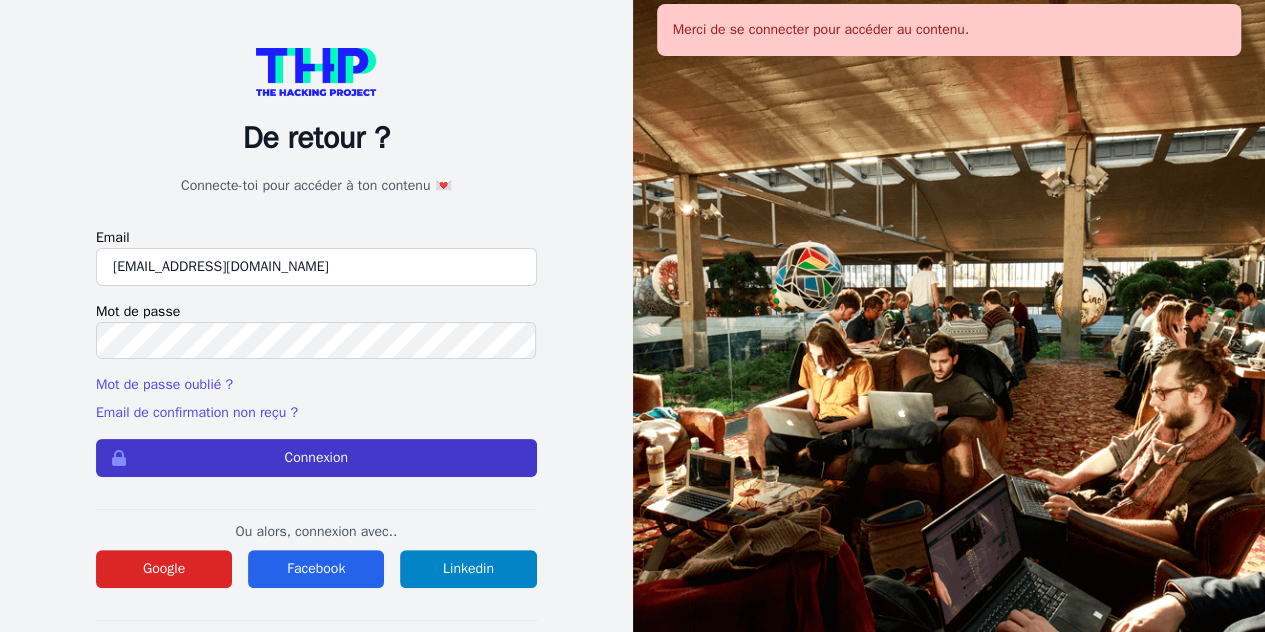 click on "Connexion" at bounding box center [316, 458] 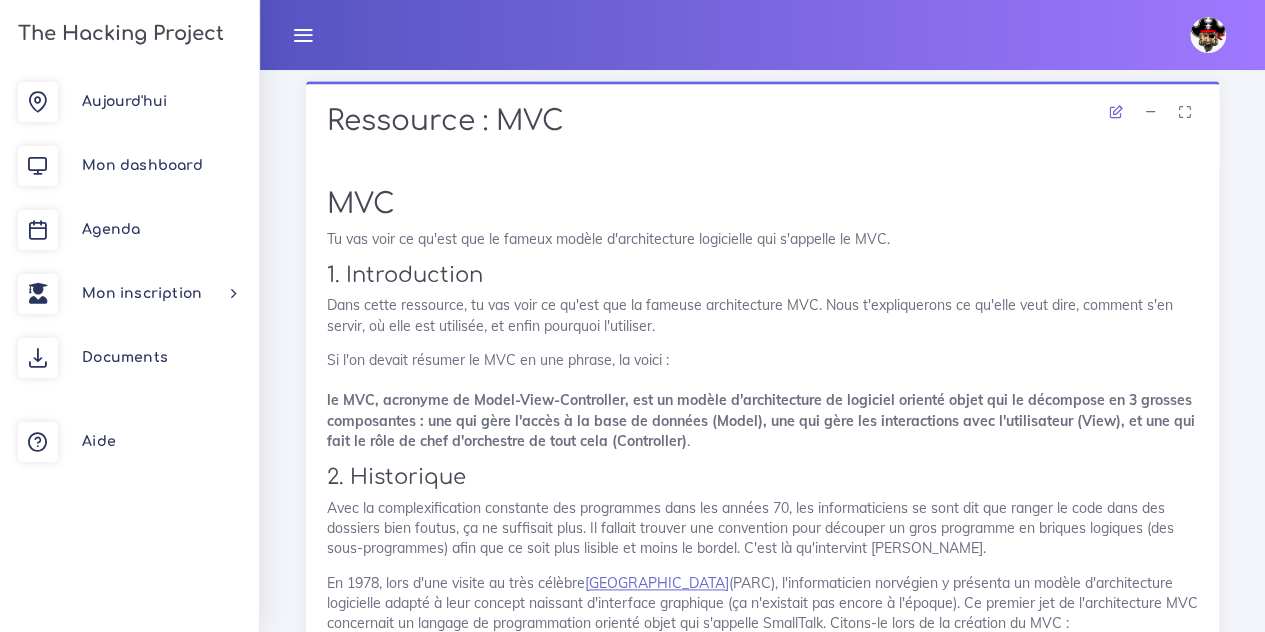 scroll, scrollTop: 964, scrollLeft: 0, axis: vertical 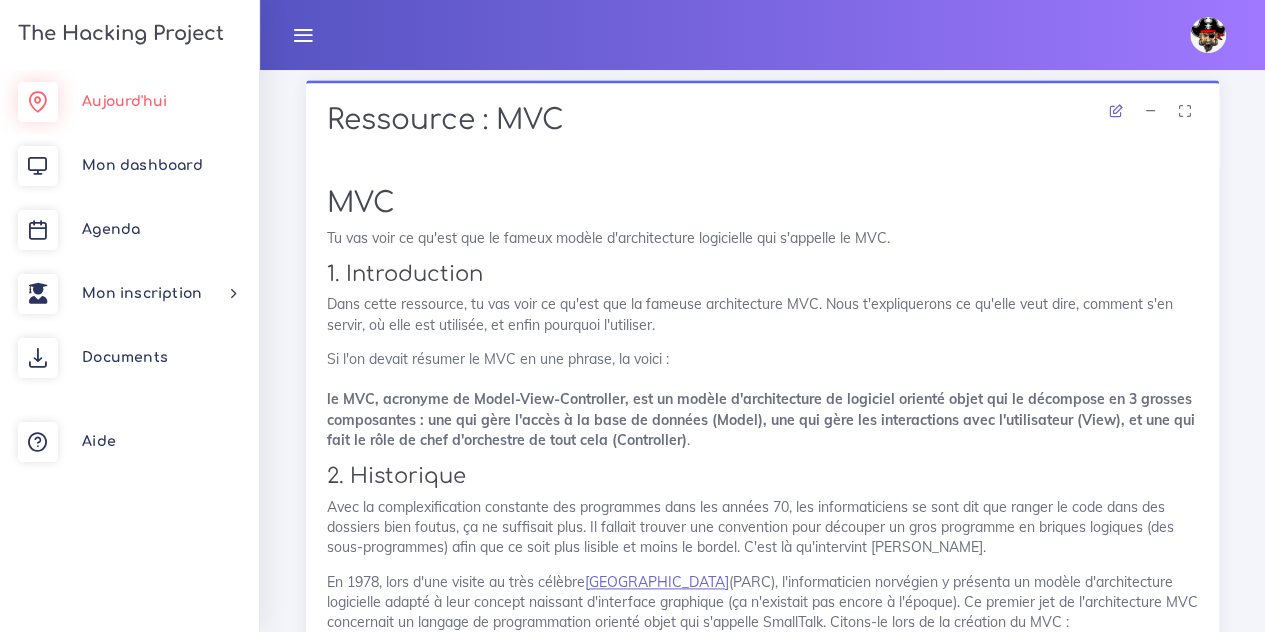 click on "Aujourd'hui" at bounding box center [129, 102] 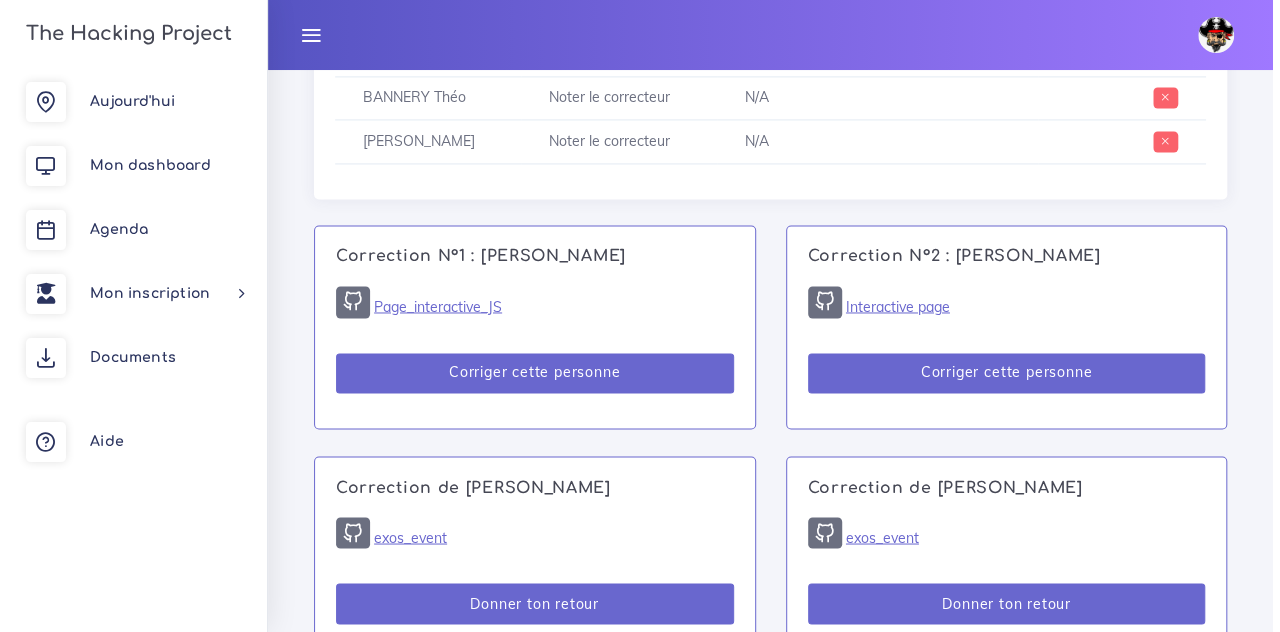 scroll, scrollTop: 1463, scrollLeft: 0, axis: vertical 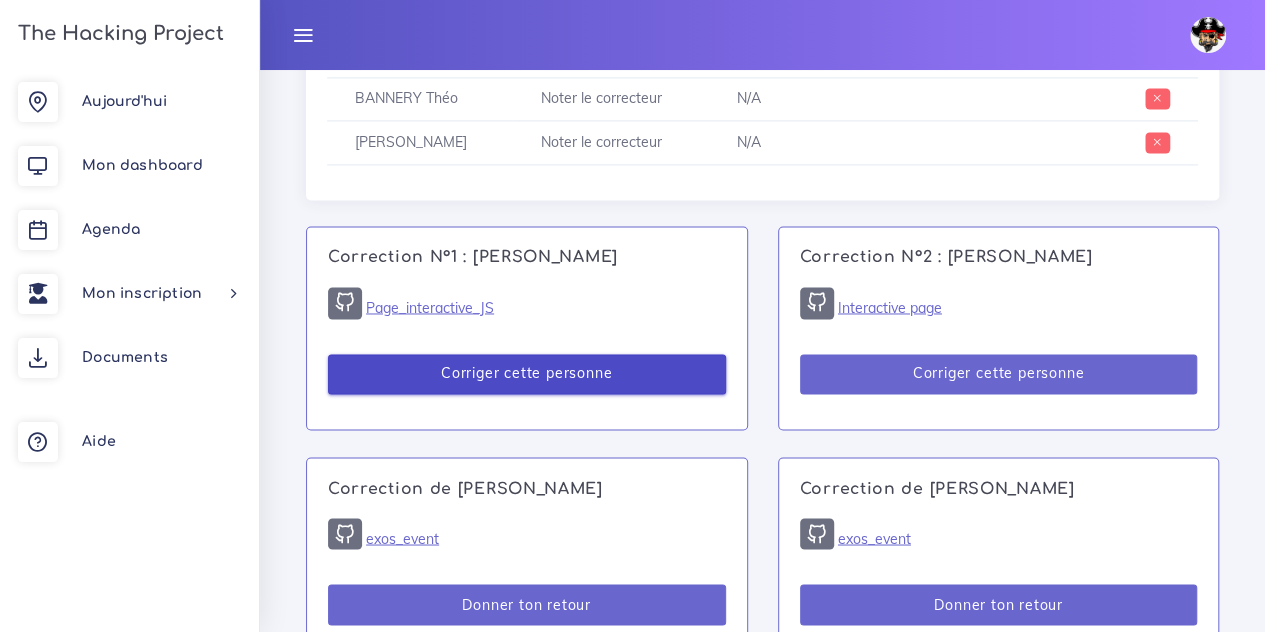 click on "Corriger cette personne" at bounding box center [527, 374] 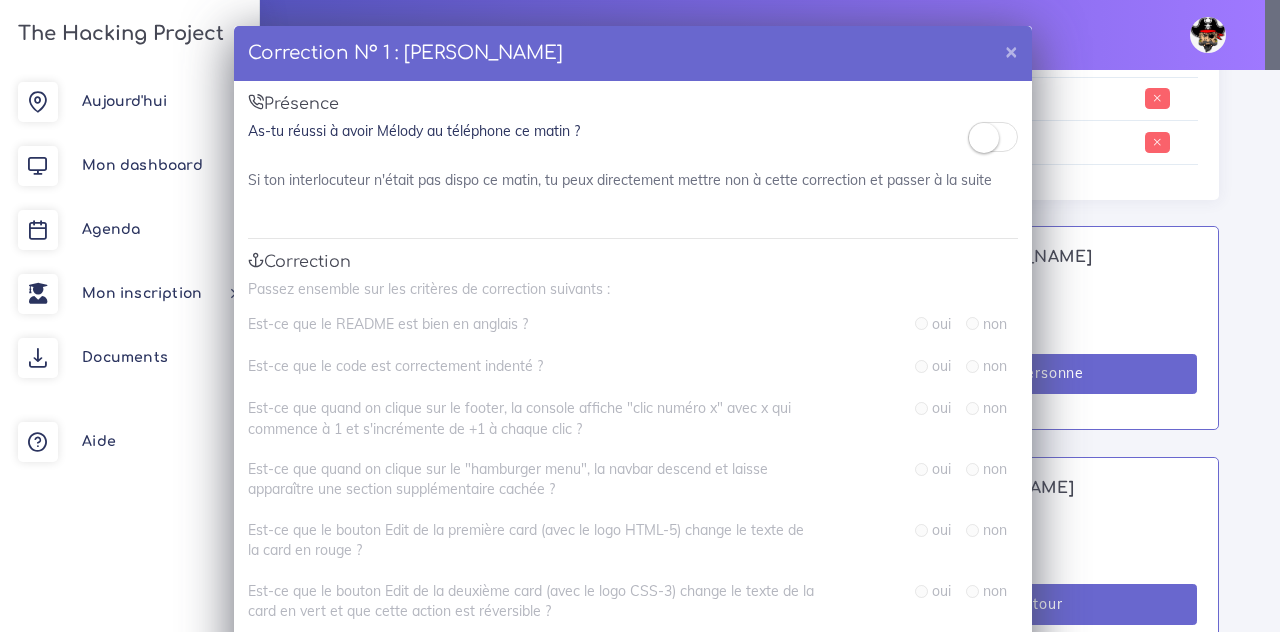 click at bounding box center (993, 137) 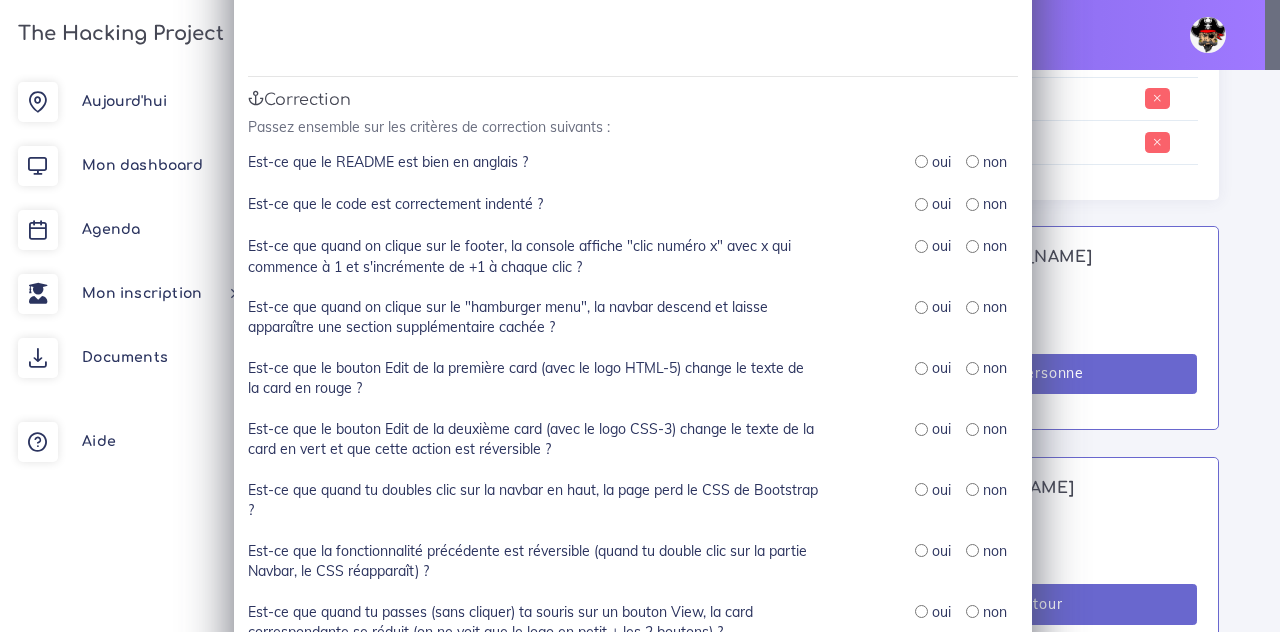 scroll, scrollTop: 166, scrollLeft: 0, axis: vertical 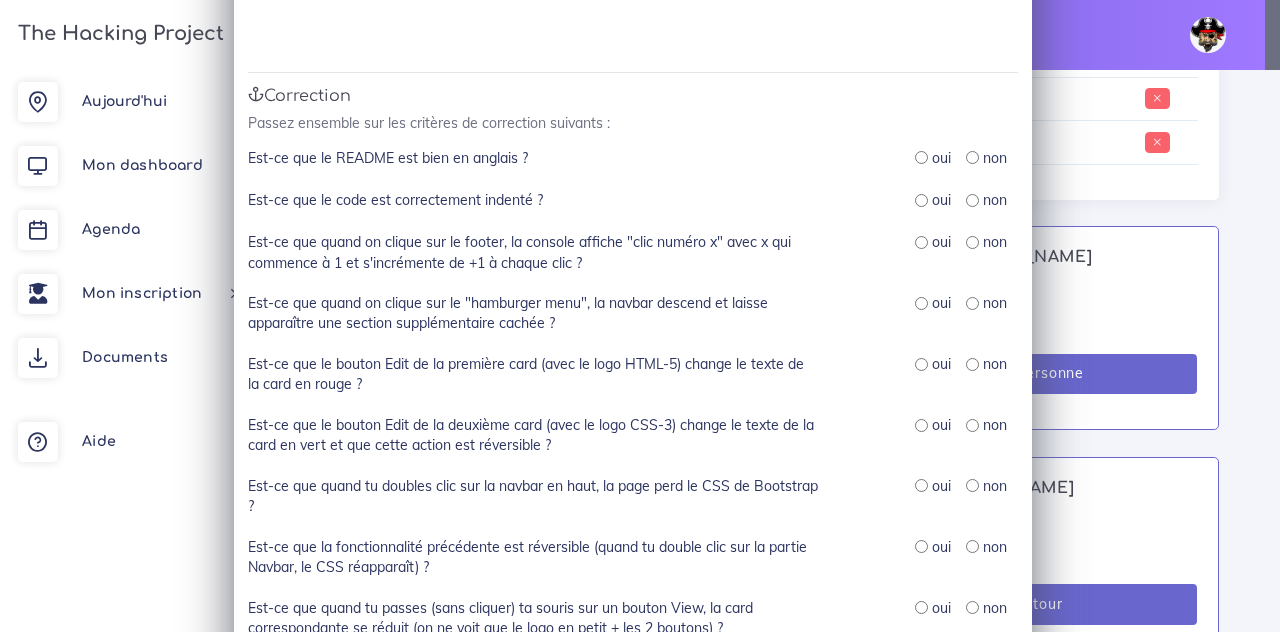 click at bounding box center [921, 157] 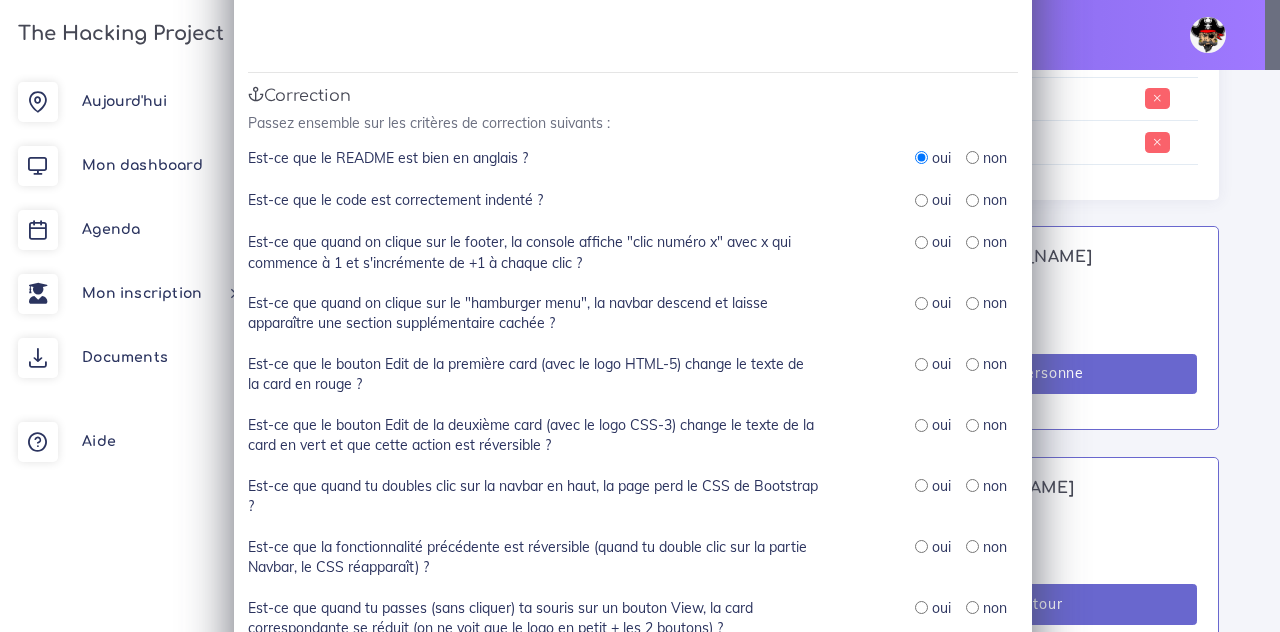 click at bounding box center (921, 200) 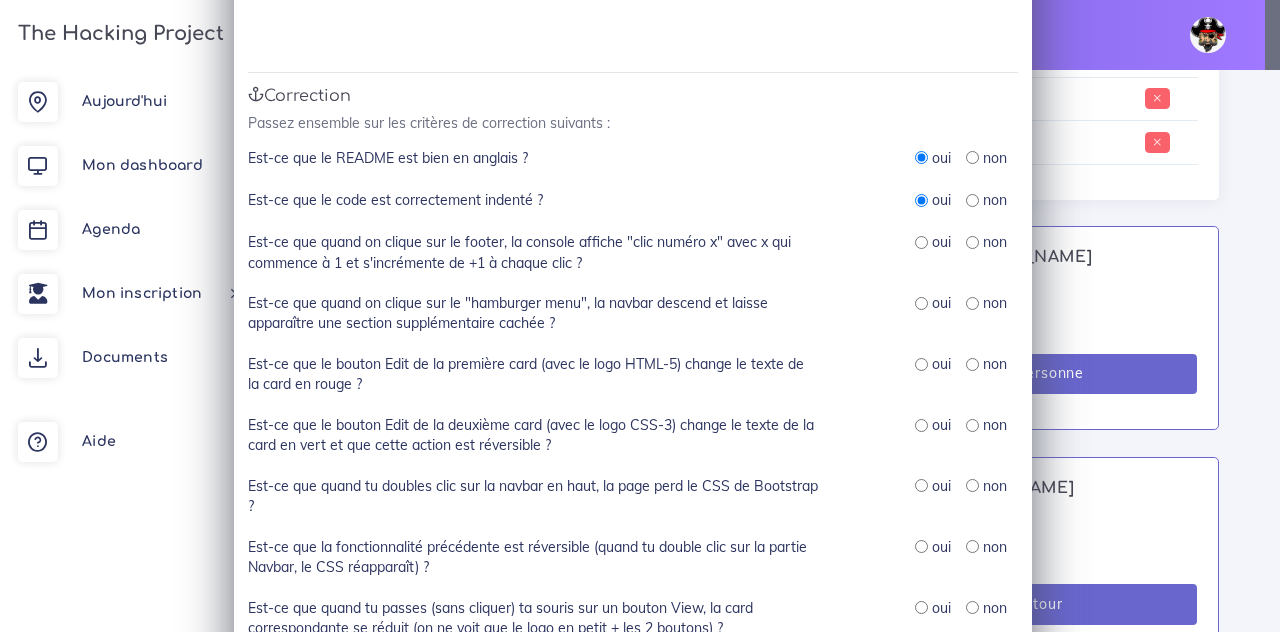 click on "oui" at bounding box center (933, 242) 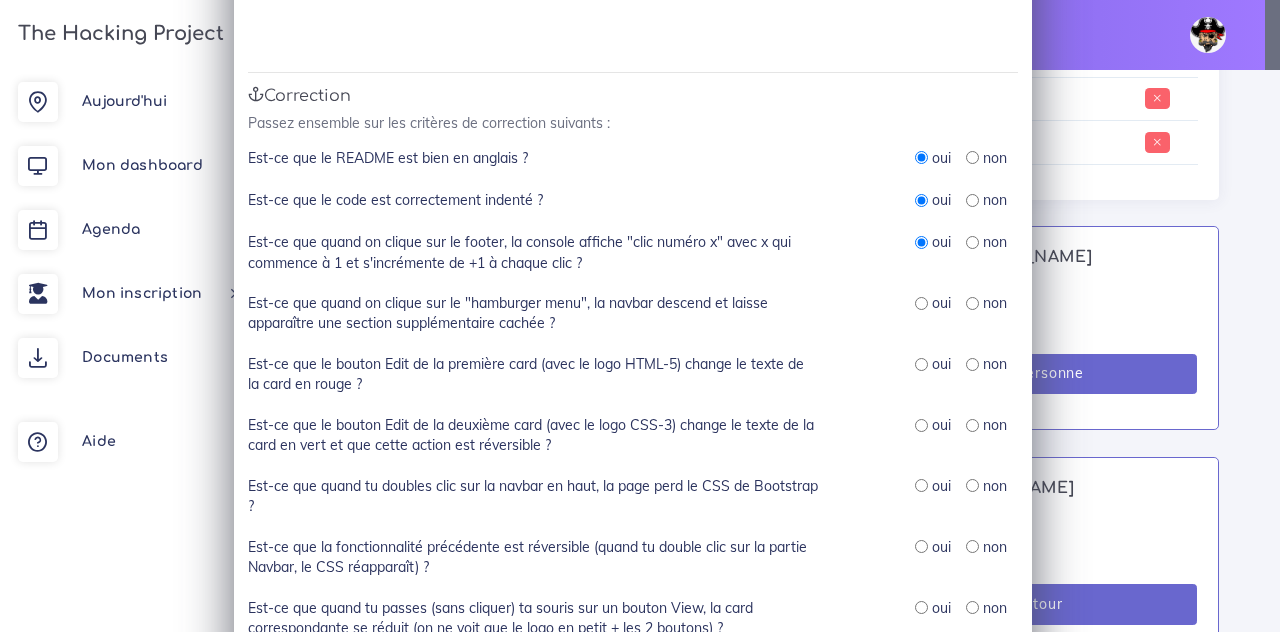 click at bounding box center [921, 303] 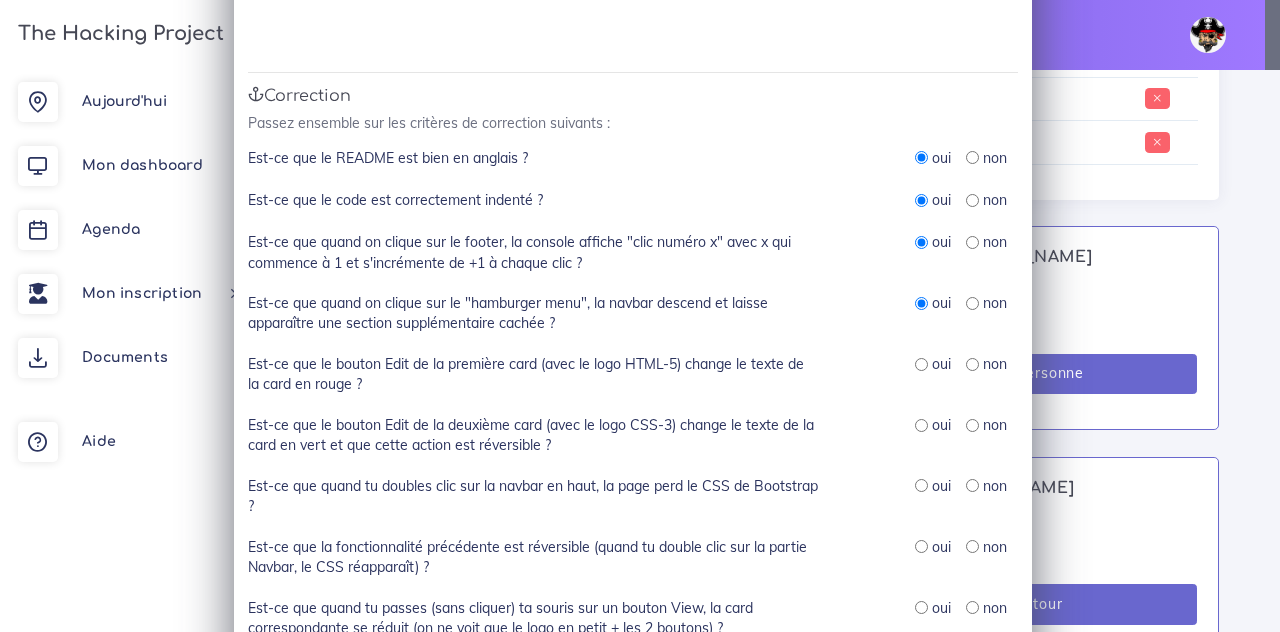 click at bounding box center (921, 364) 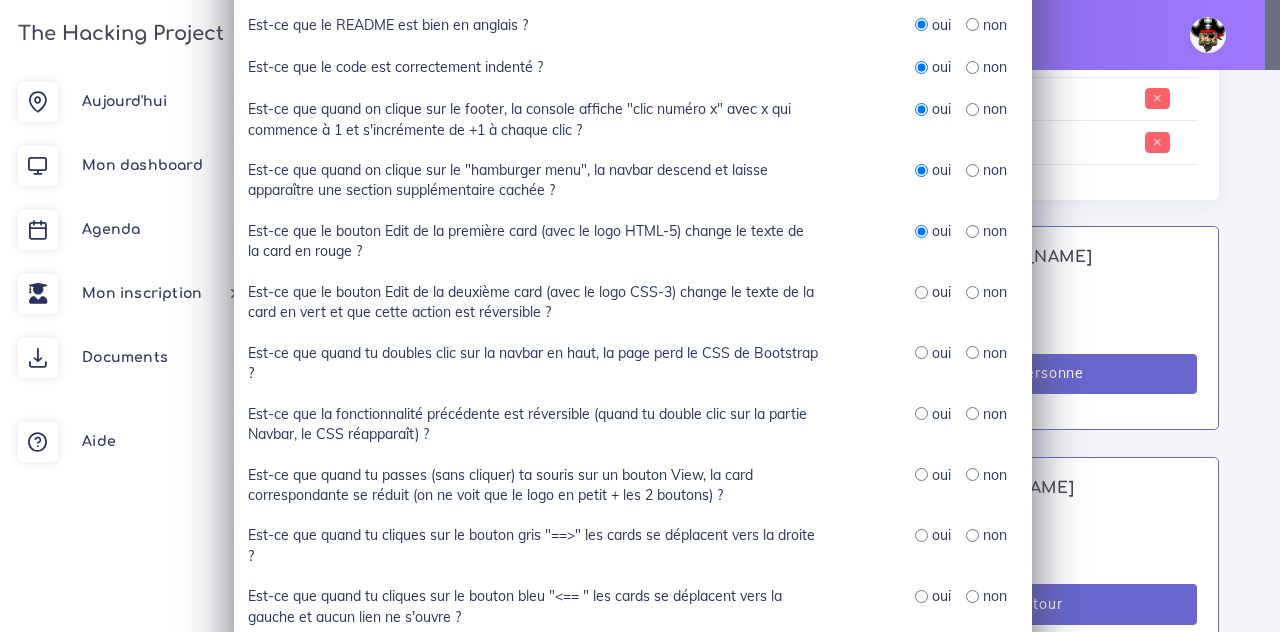 scroll, scrollTop: 303, scrollLeft: 0, axis: vertical 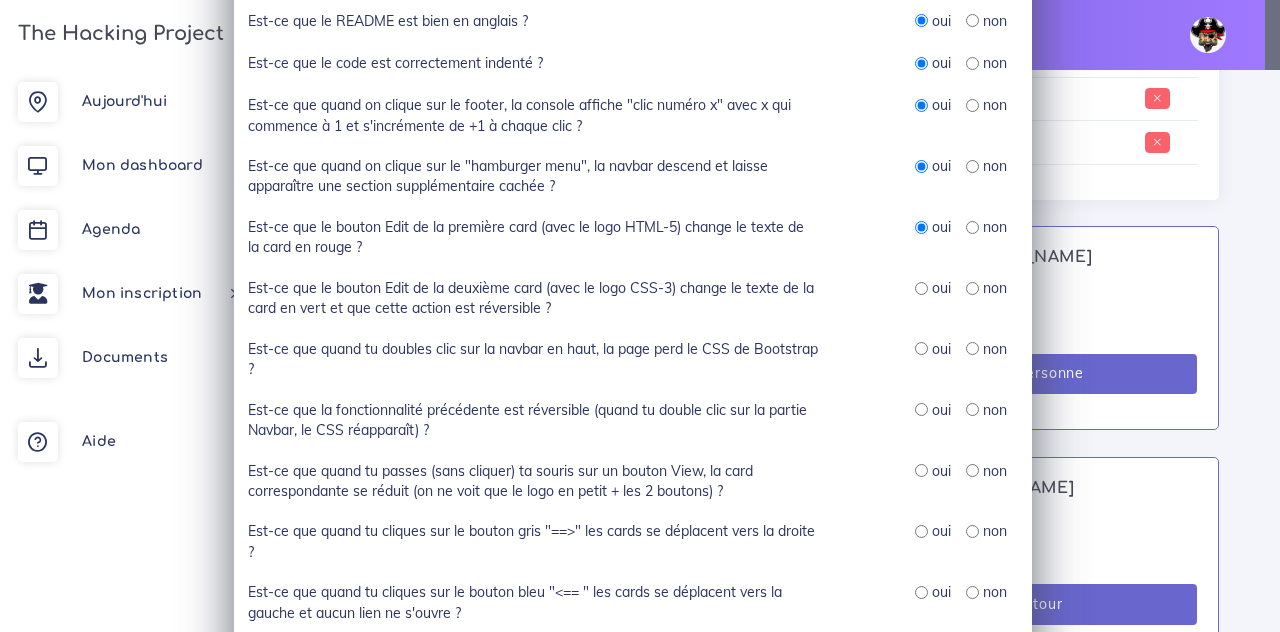 click at bounding box center [921, 288] 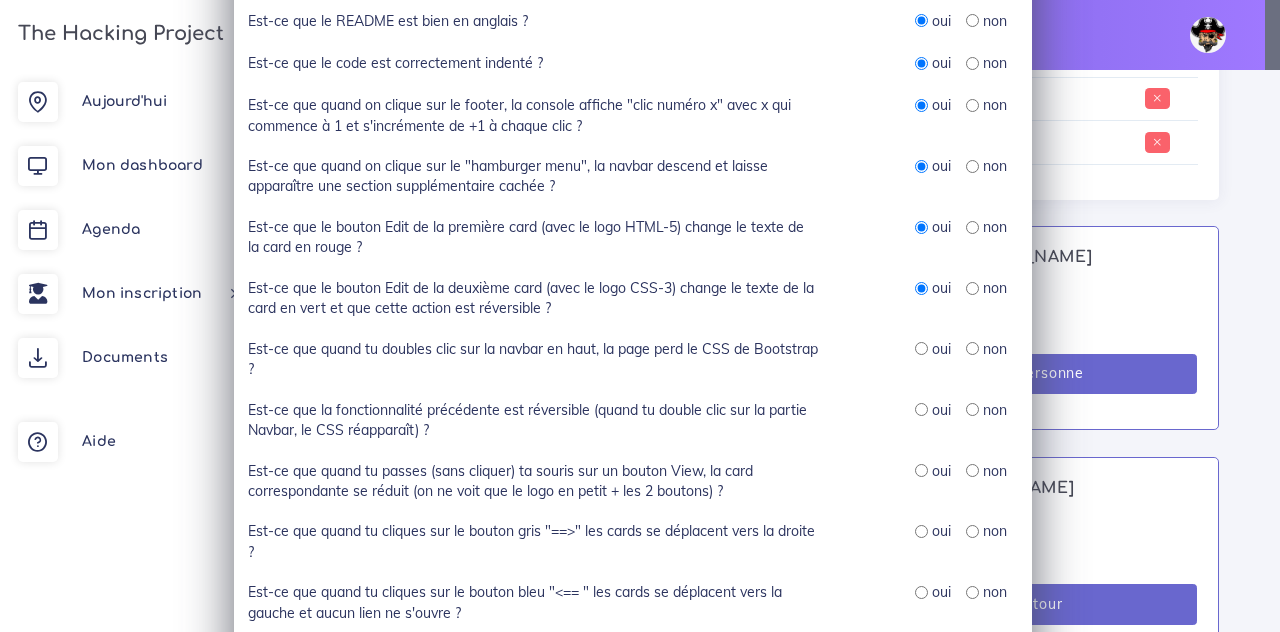 click on "oui" at bounding box center (933, 349) 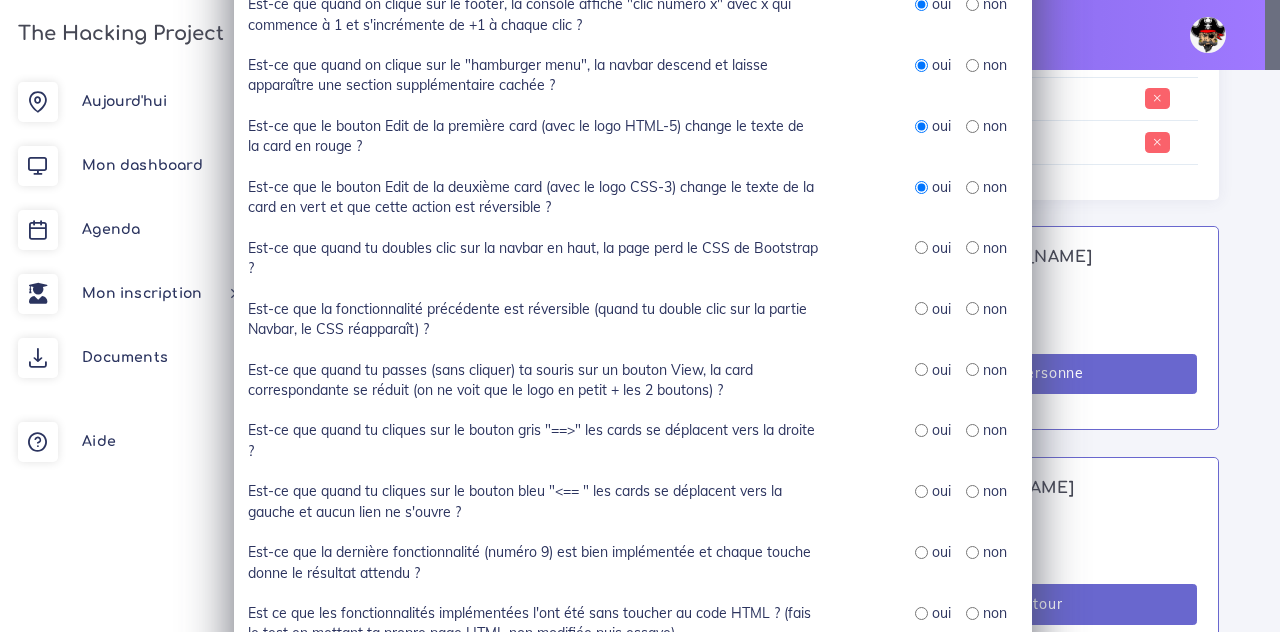 scroll, scrollTop: 405, scrollLeft: 0, axis: vertical 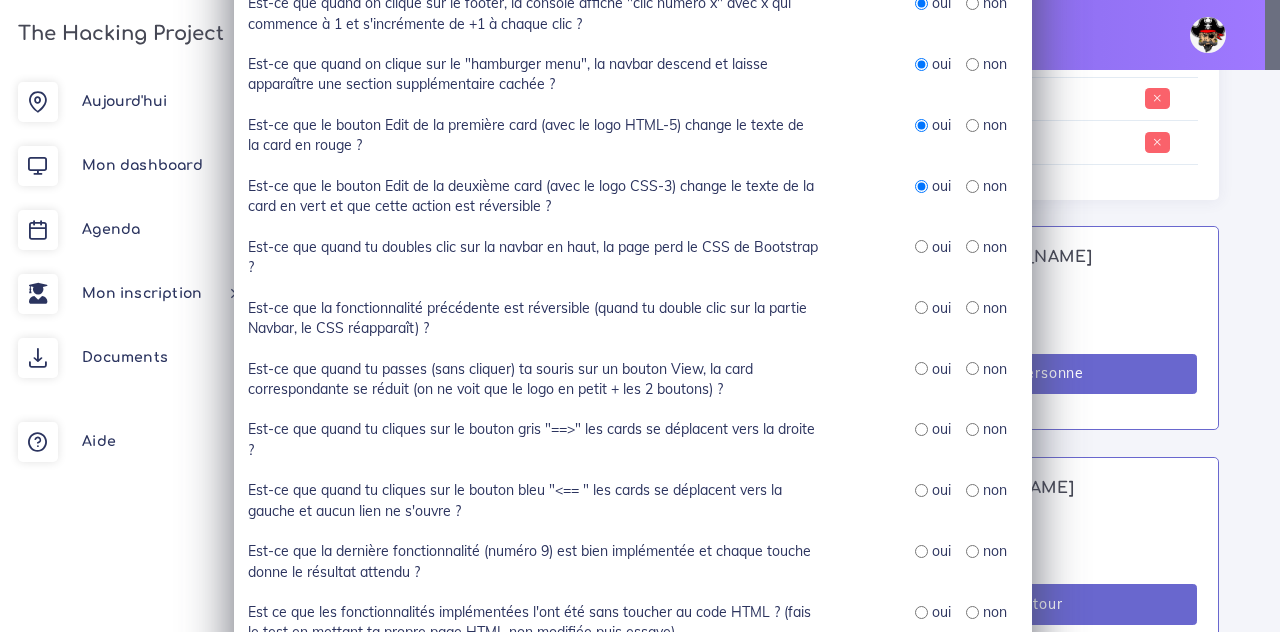 click at bounding box center (921, 246) 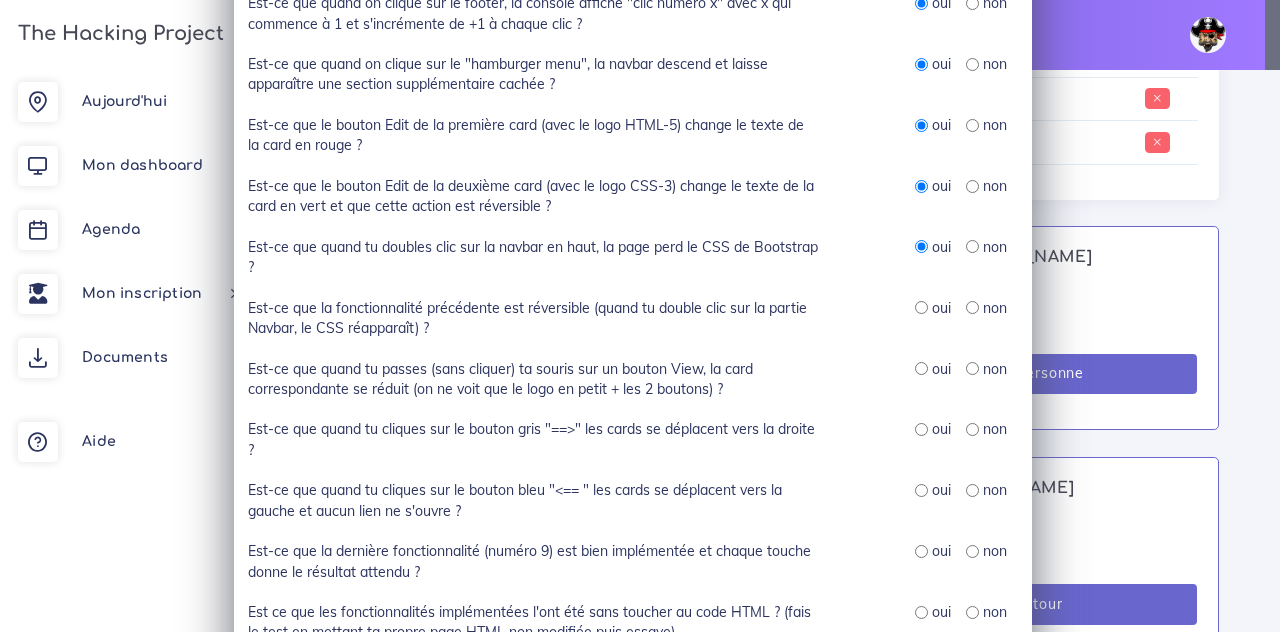 click at bounding box center [921, 307] 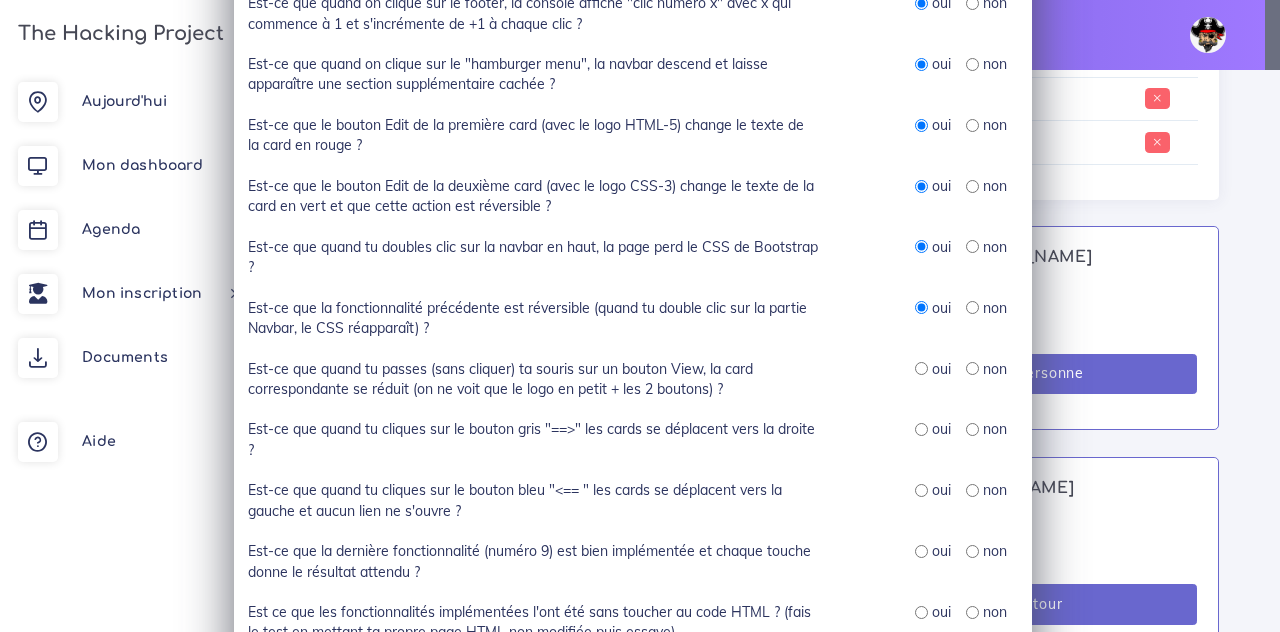 click on "non" at bounding box center [995, 369] 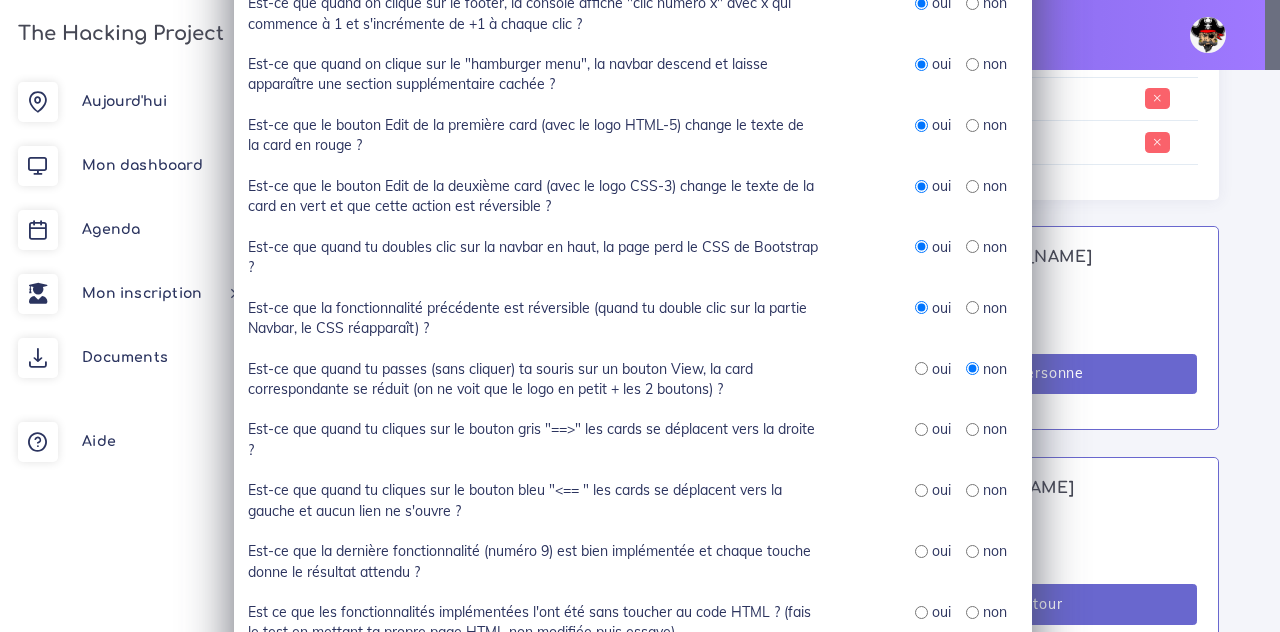 click at bounding box center [921, 429] 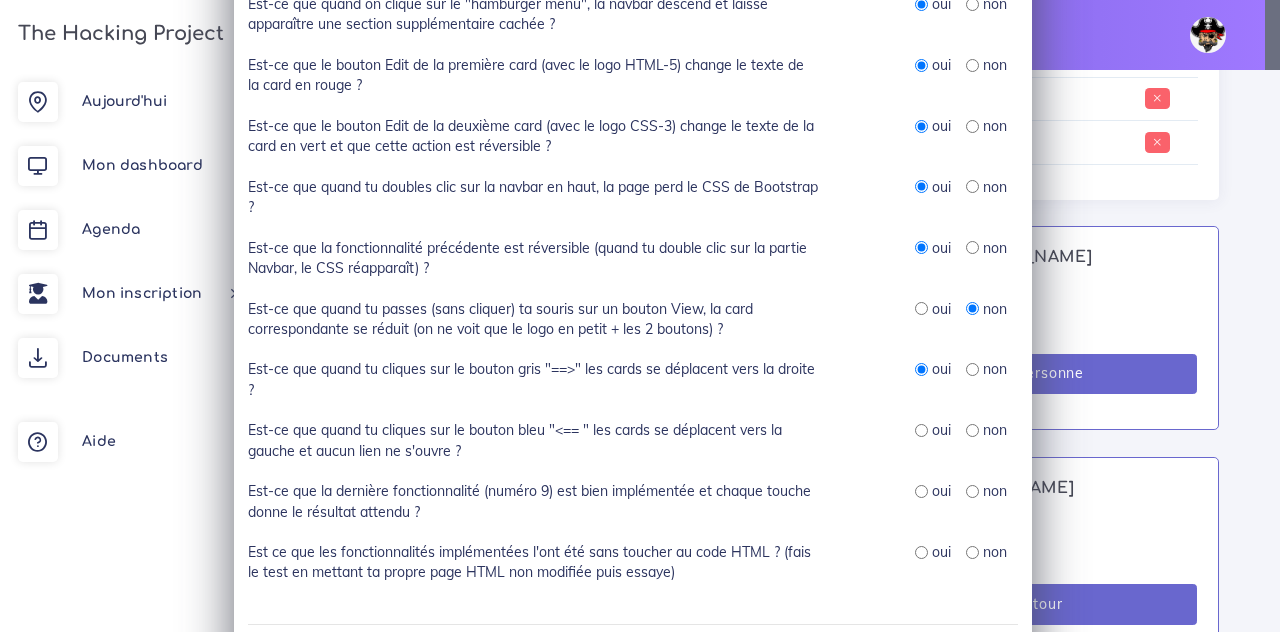 scroll, scrollTop: 466, scrollLeft: 0, axis: vertical 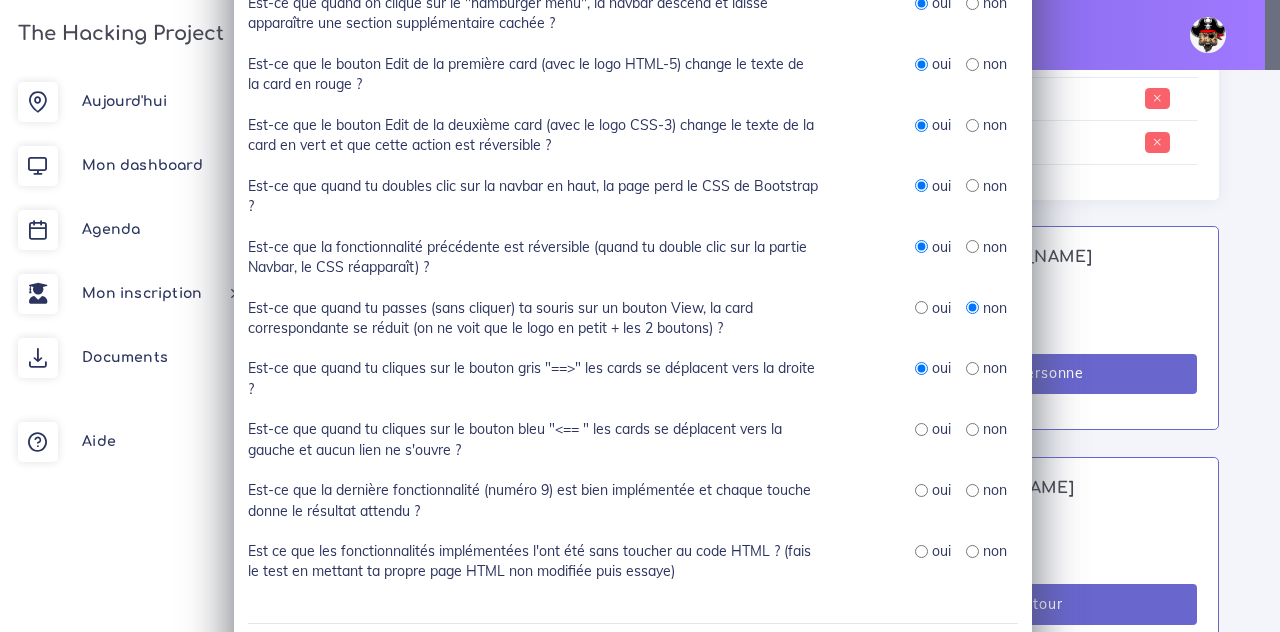 click at bounding box center (921, 429) 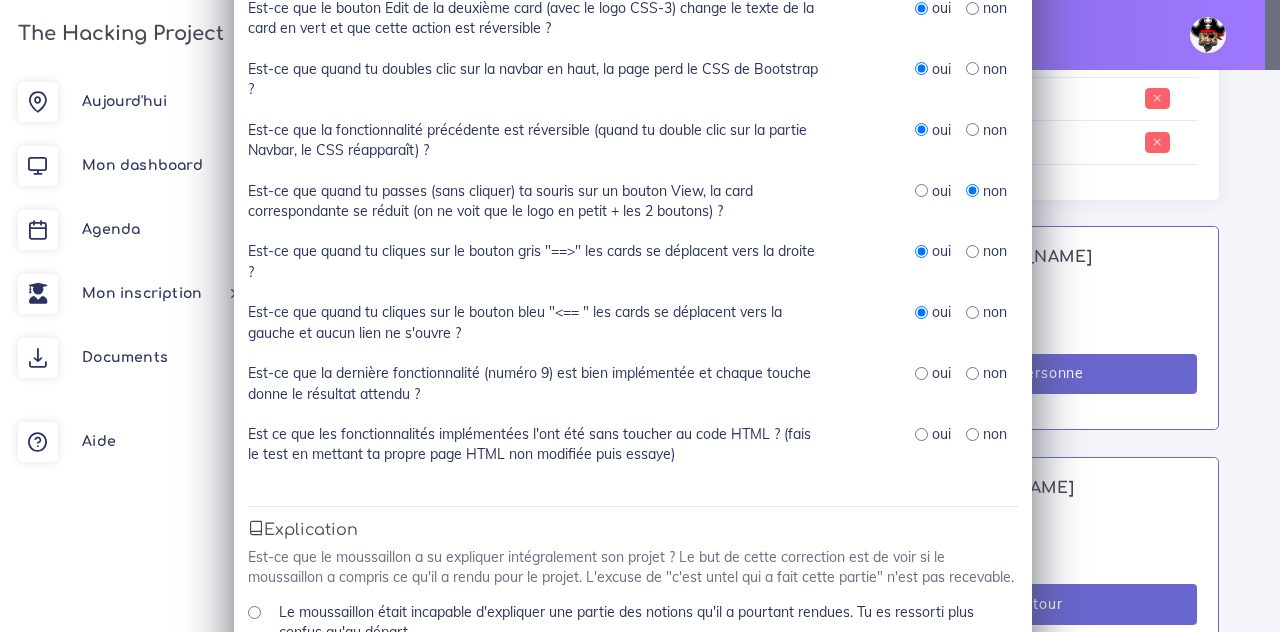scroll, scrollTop: 582, scrollLeft: 0, axis: vertical 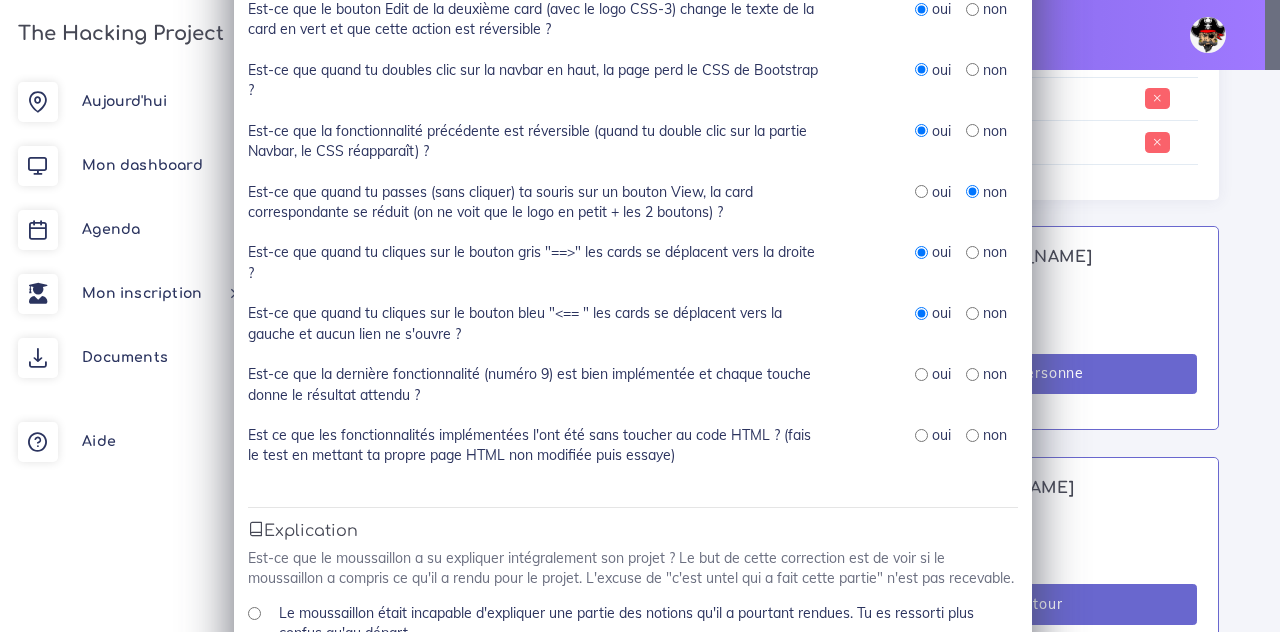 click at bounding box center [972, 374] 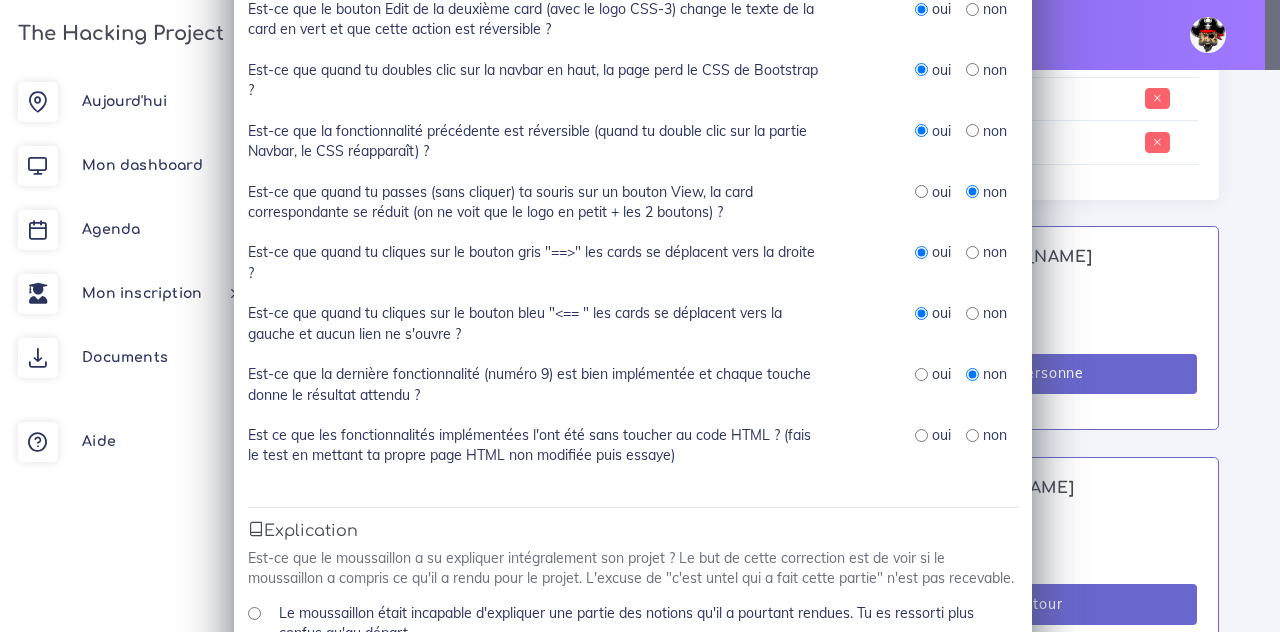 click at bounding box center [921, 435] 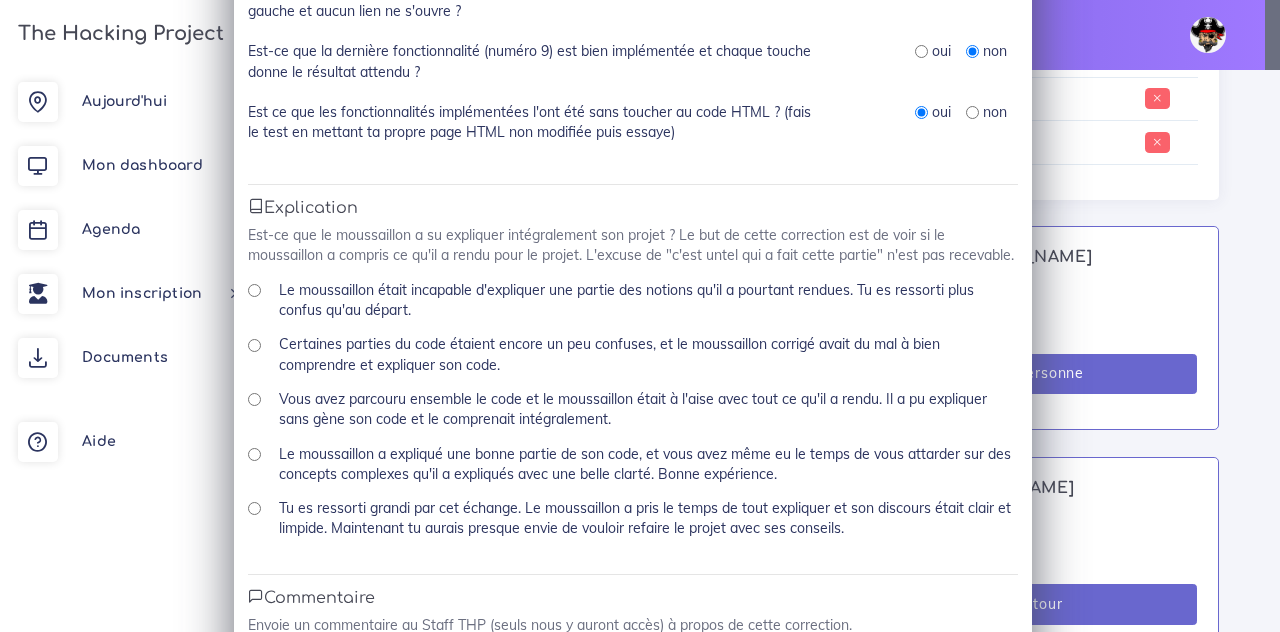 scroll, scrollTop: 975, scrollLeft: 0, axis: vertical 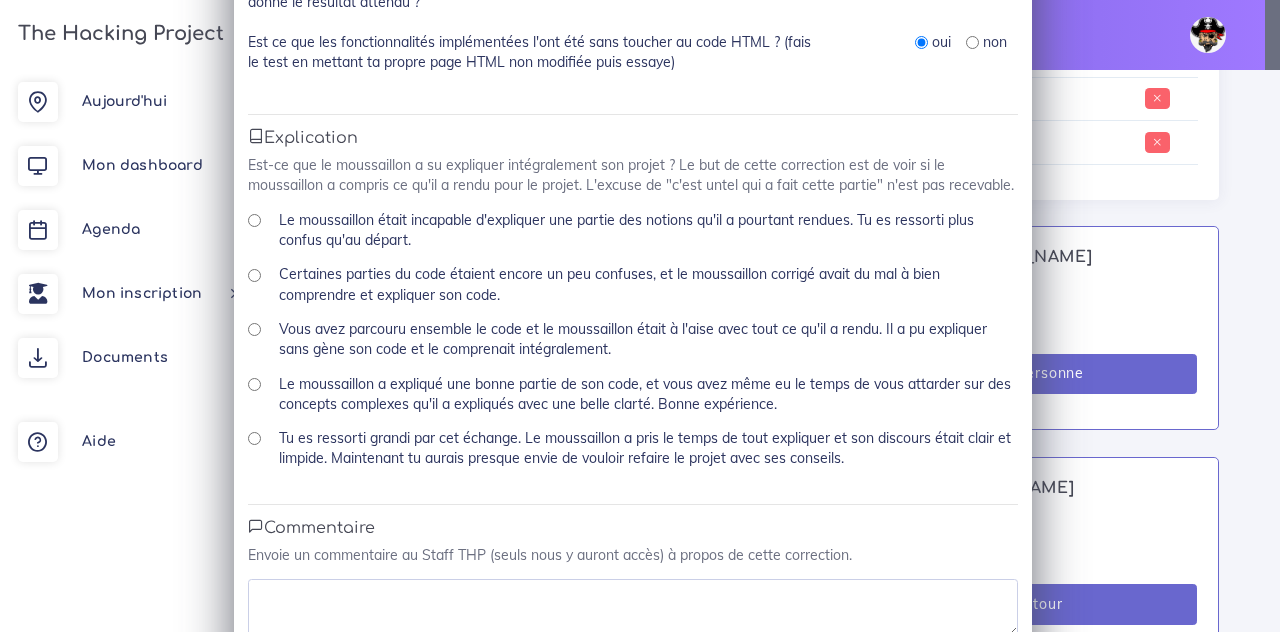 click on "Vous avez parcouru ensemble le code et le moussaillon était à l'aise avec tout ce qu'il a rendu. Il a pu expliquer sans gène son code et le comprenait intégralement." at bounding box center [633, 346] 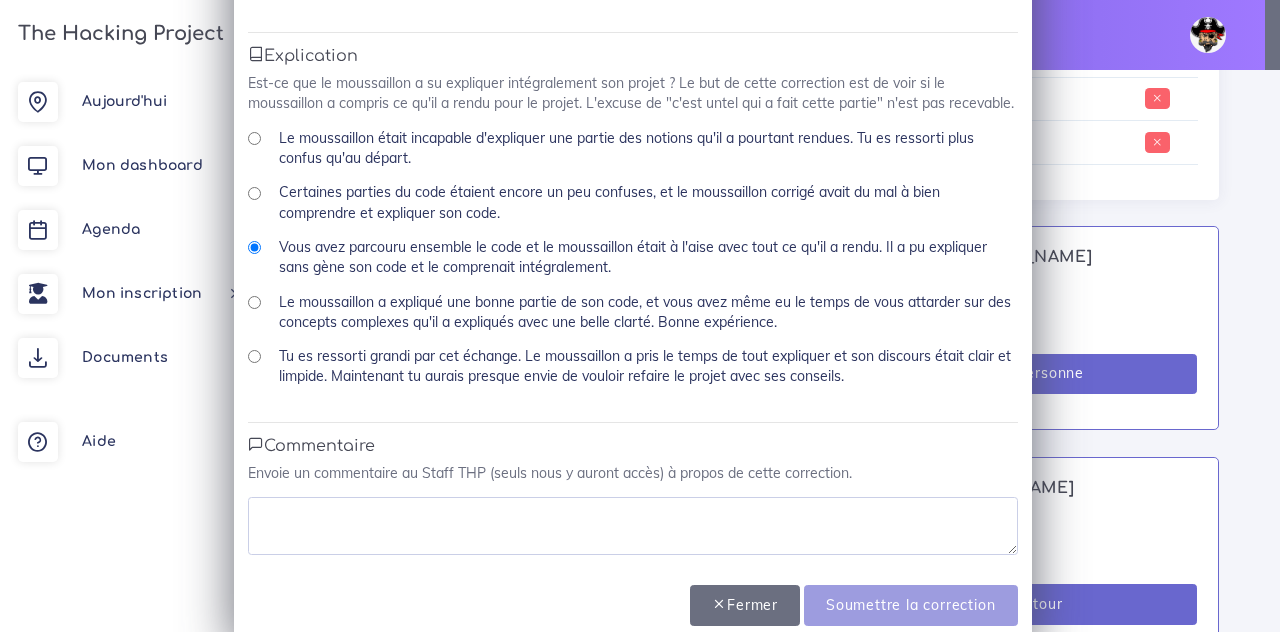 scroll, scrollTop: 1088, scrollLeft: 0, axis: vertical 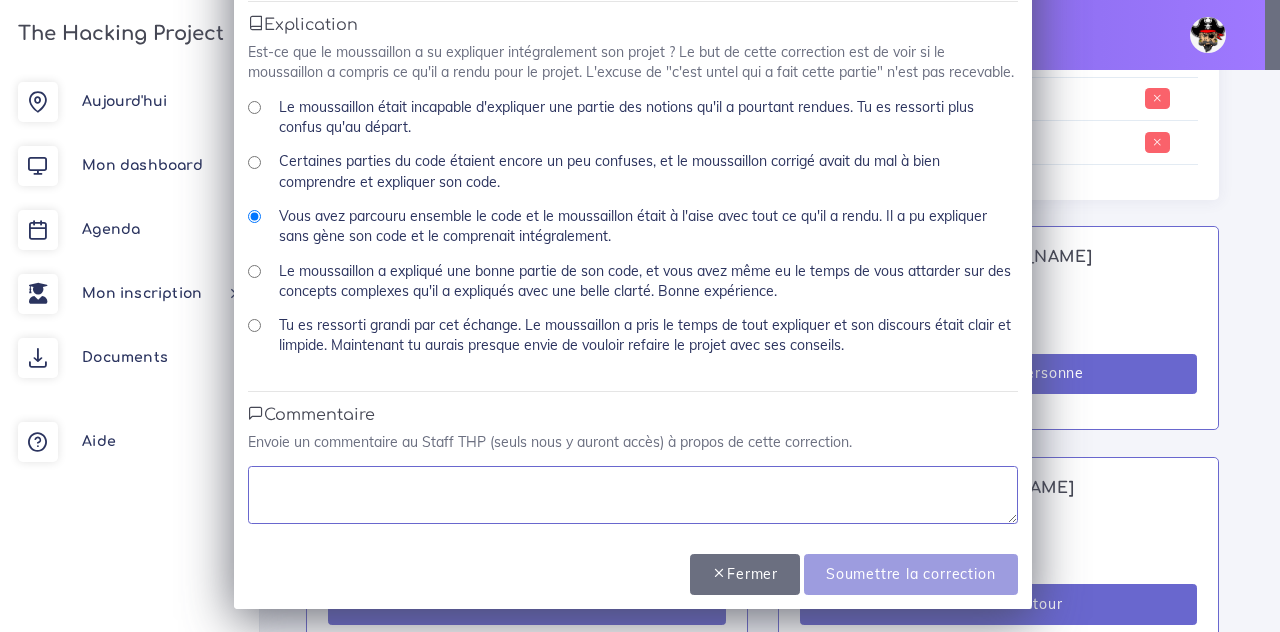 click at bounding box center [633, 495] 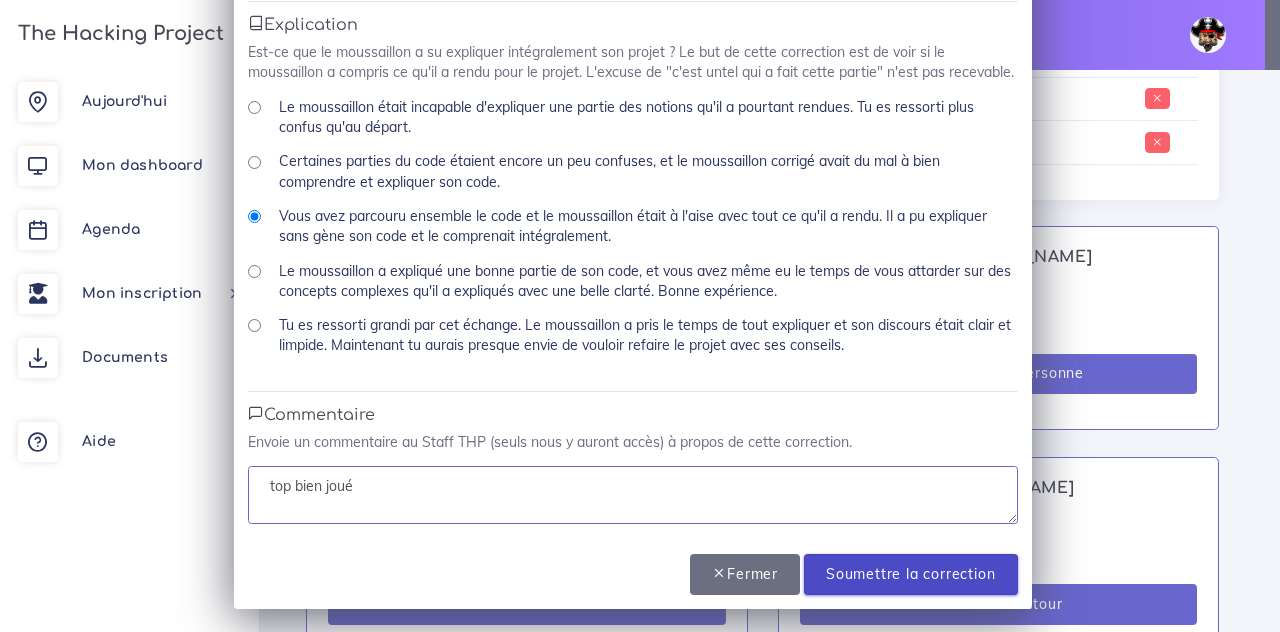 type on "top bien joué" 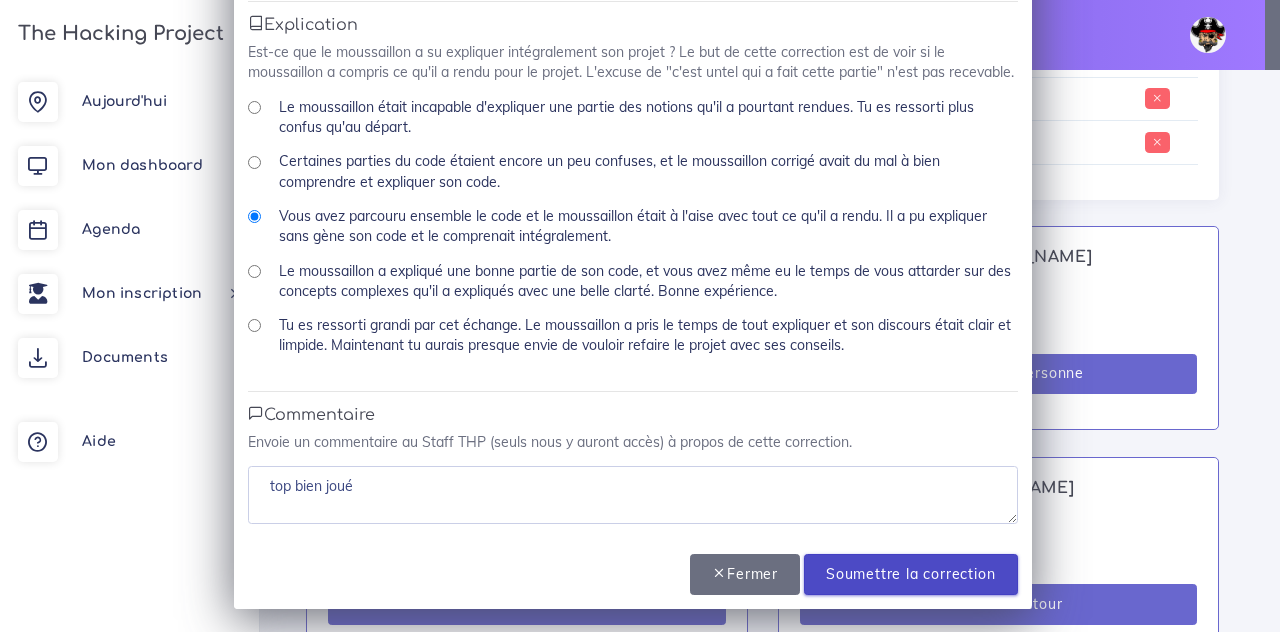 click on "Soumettre la correction" at bounding box center (910, 574) 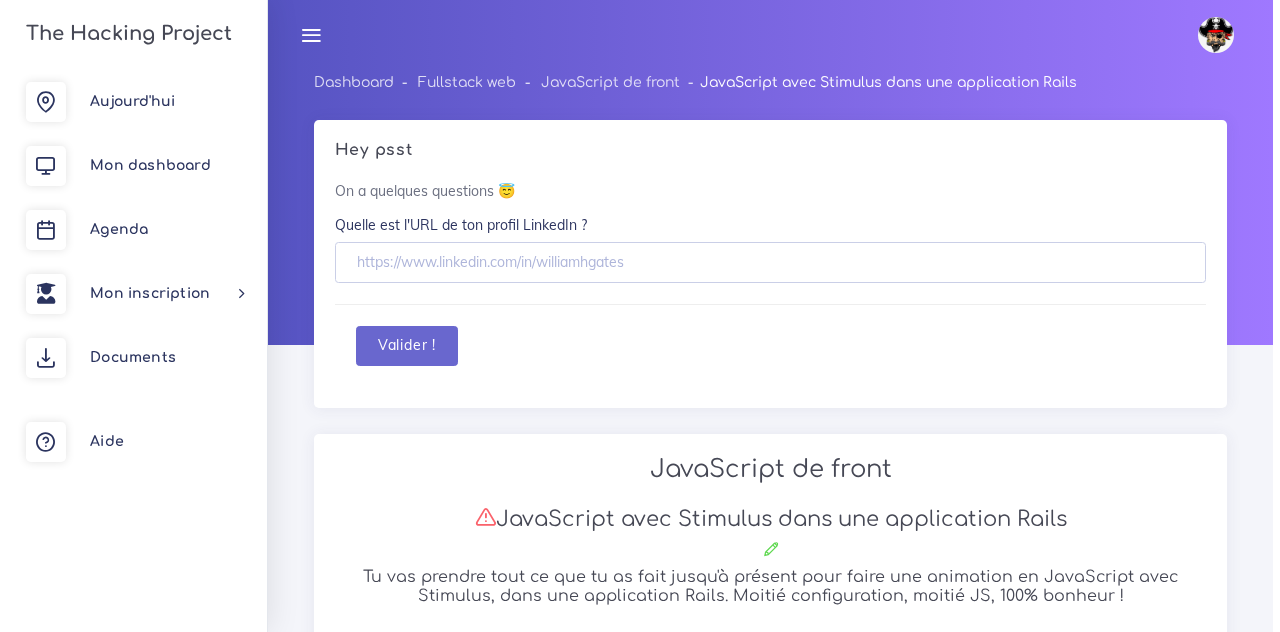 scroll, scrollTop: 1450, scrollLeft: 0, axis: vertical 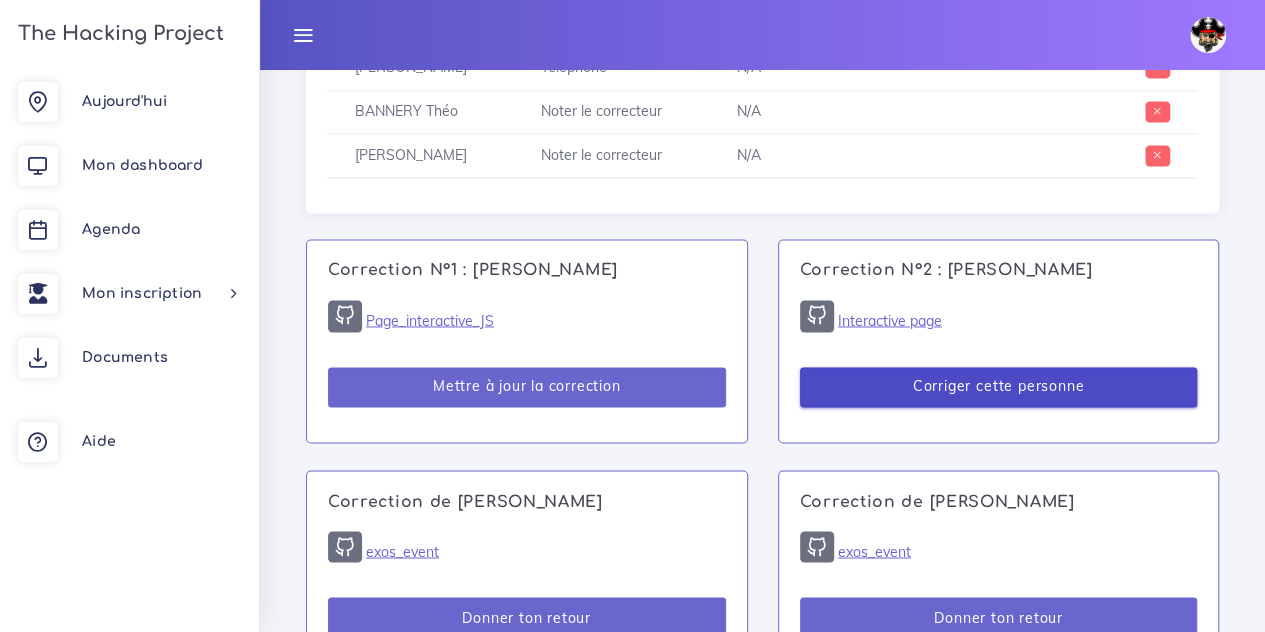click on "Corriger cette personne" at bounding box center (999, 387) 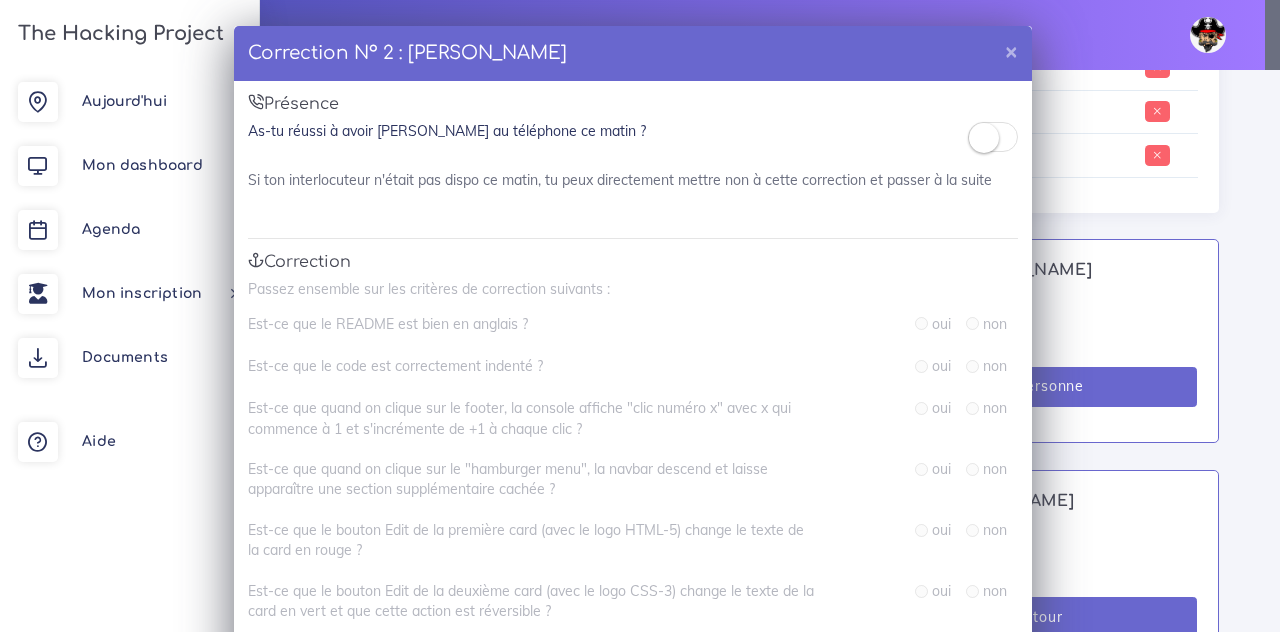 click at bounding box center (984, 138) 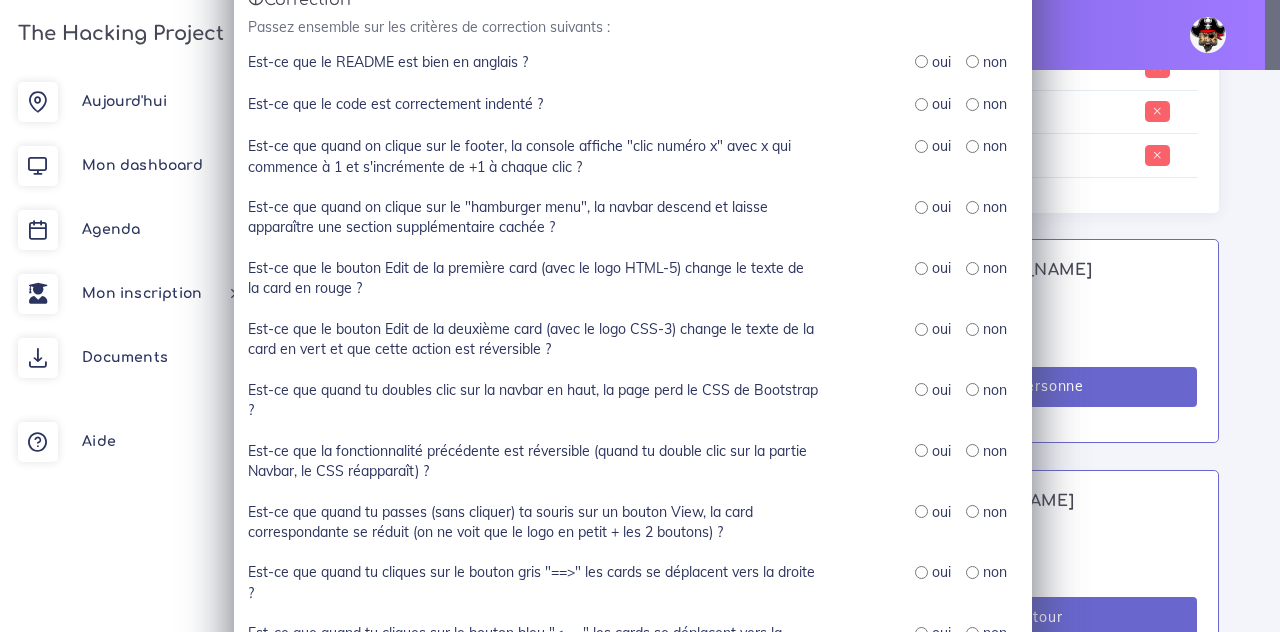 scroll, scrollTop: 281, scrollLeft: 0, axis: vertical 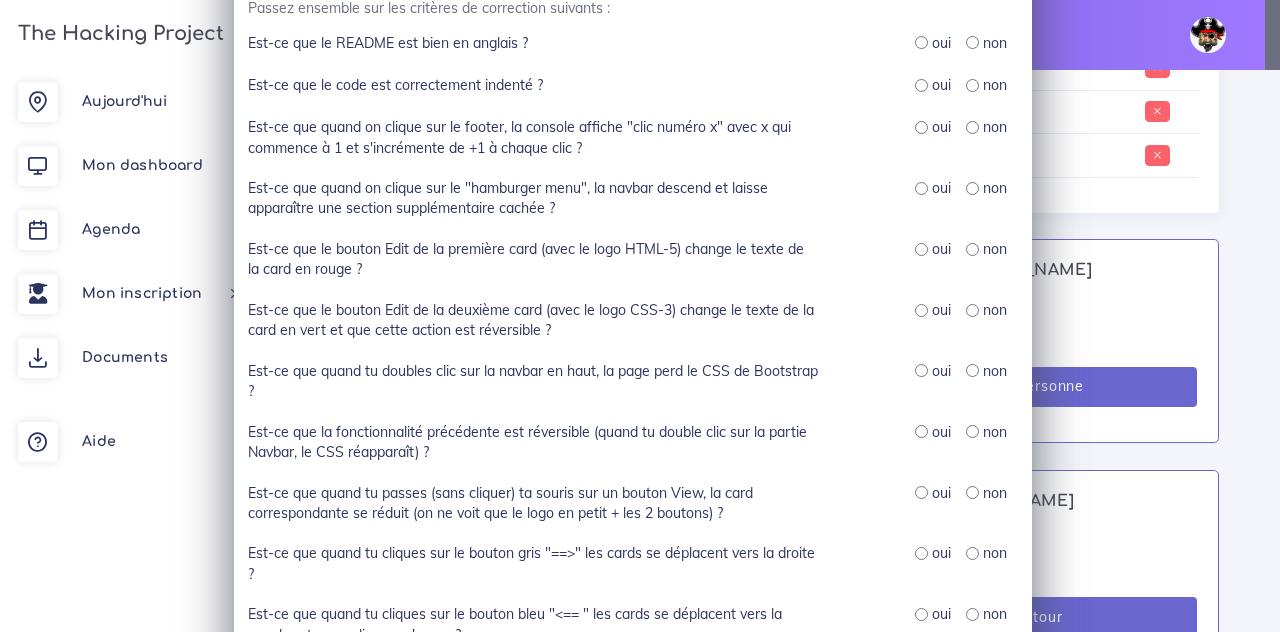 click at bounding box center (921, 42) 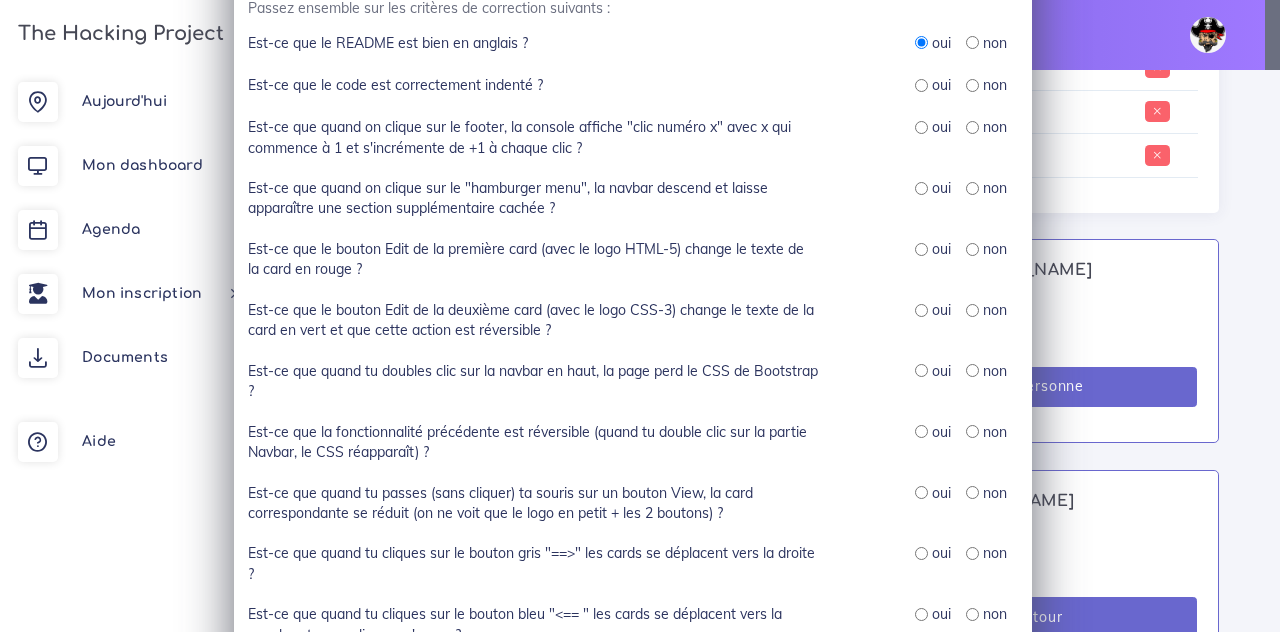 click on "oui" at bounding box center [933, 85] 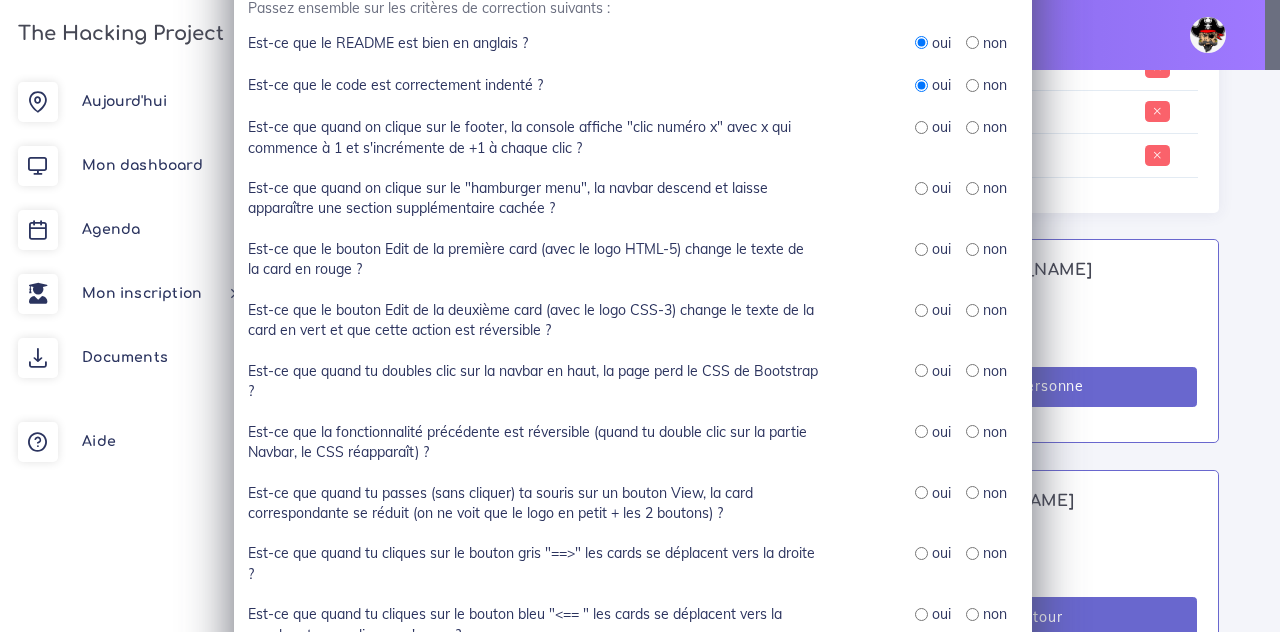 click on "oui
non" at bounding box center (933, 137) 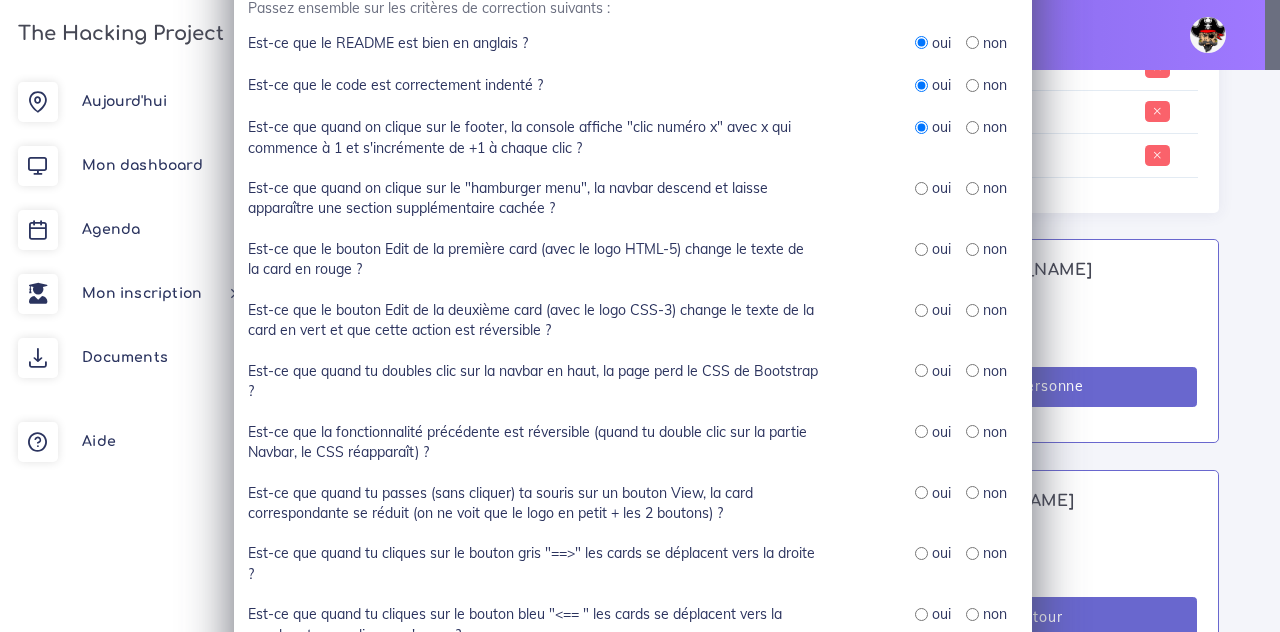 click at bounding box center (921, 188) 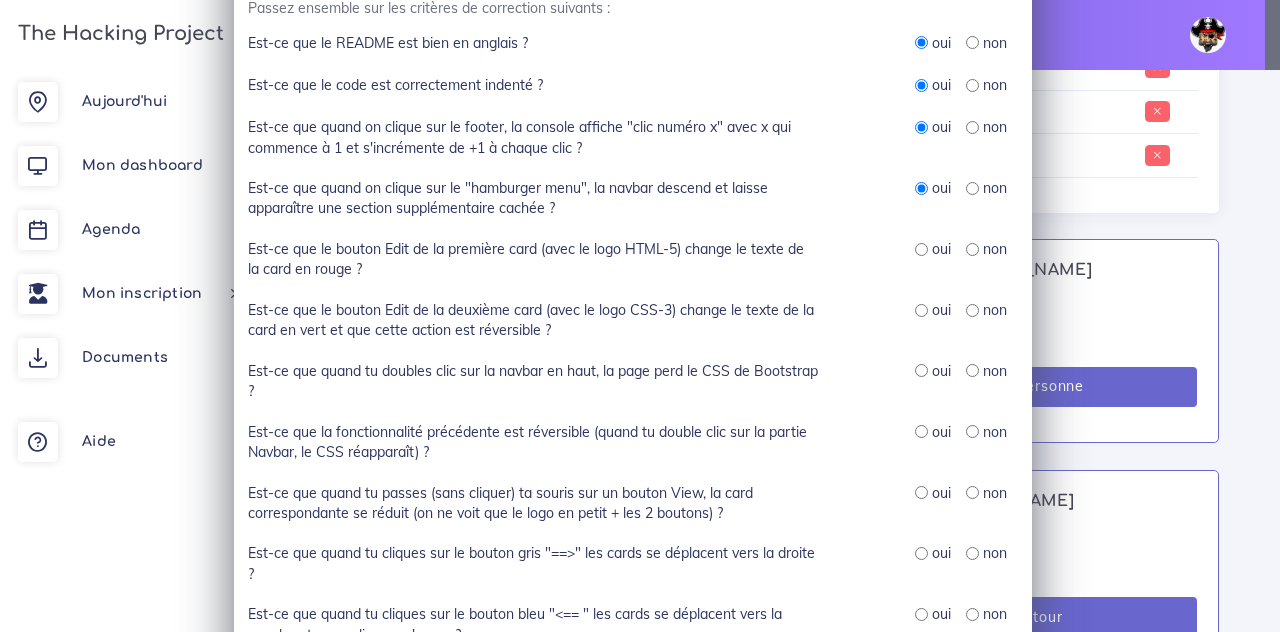 click on "oui" at bounding box center (933, 249) 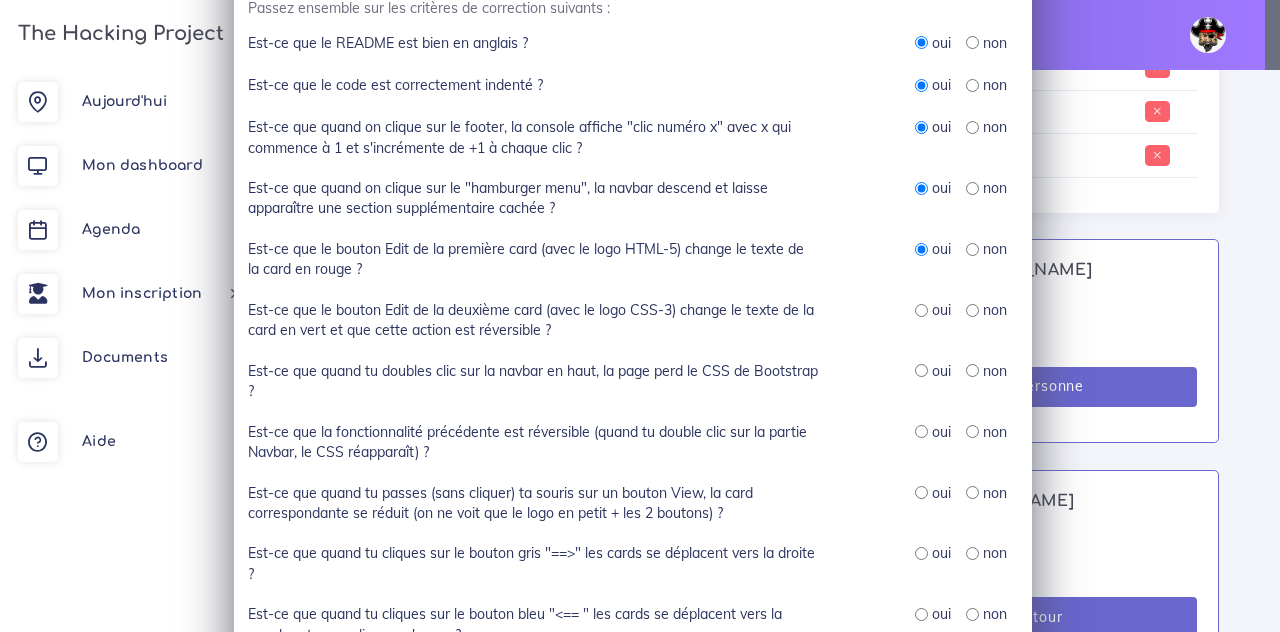 click on "oui" at bounding box center (933, 310) 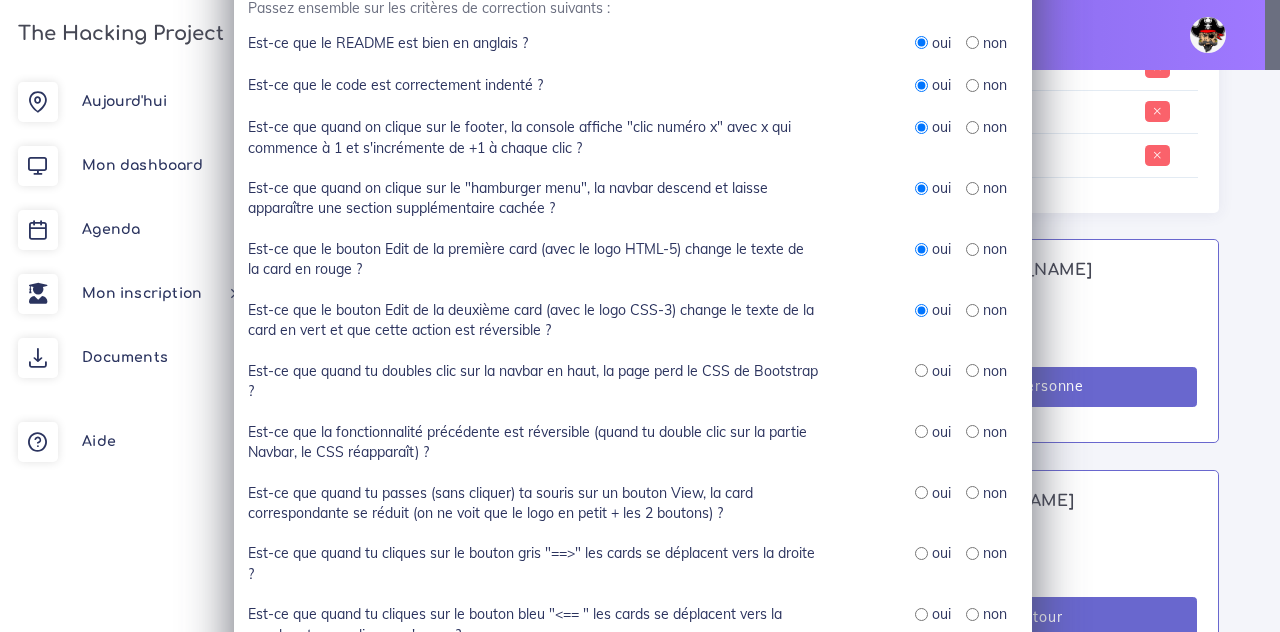 click at bounding box center [921, 370] 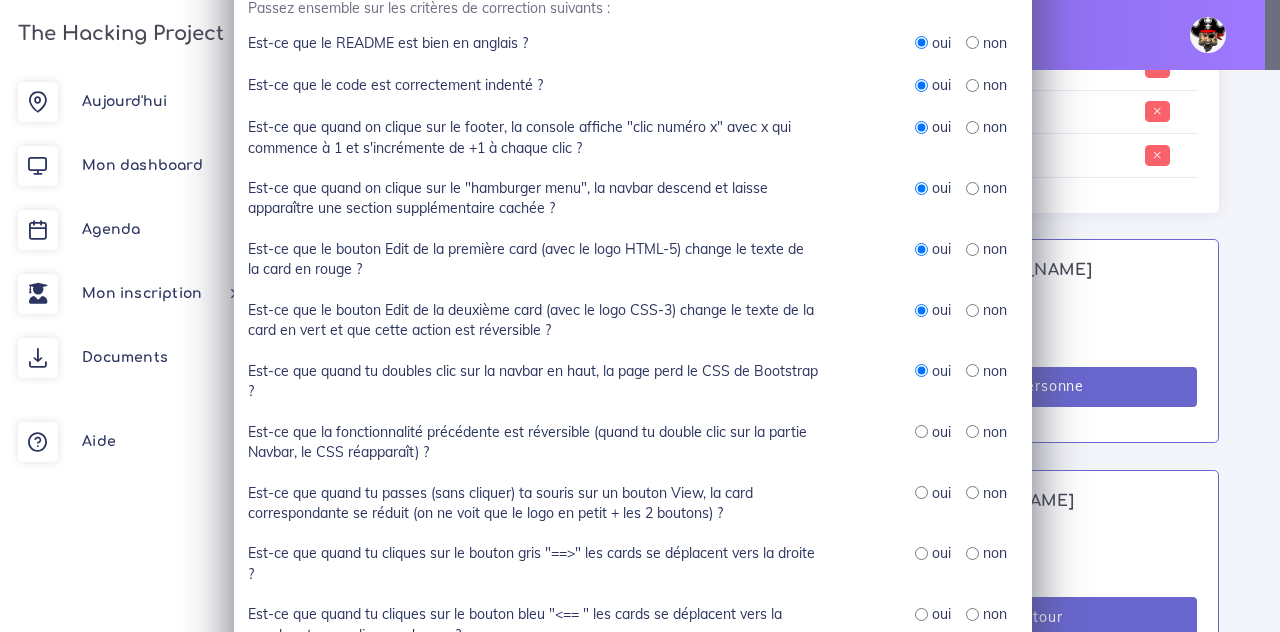 click at bounding box center [921, 431] 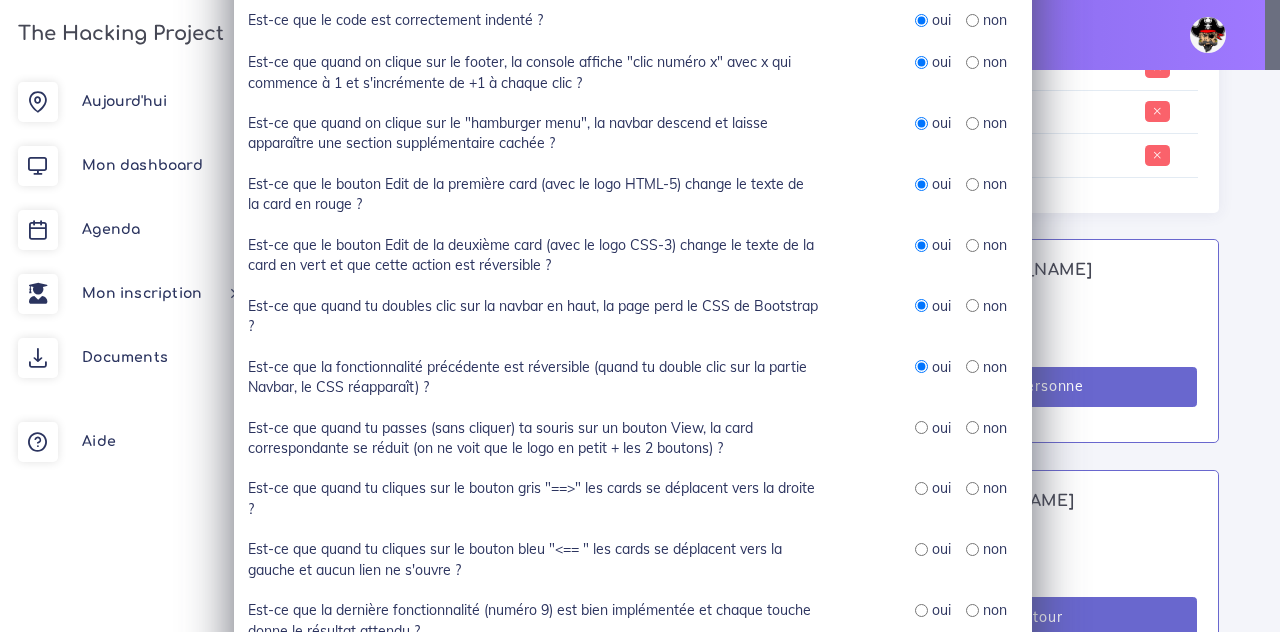 click at bounding box center [921, 427] 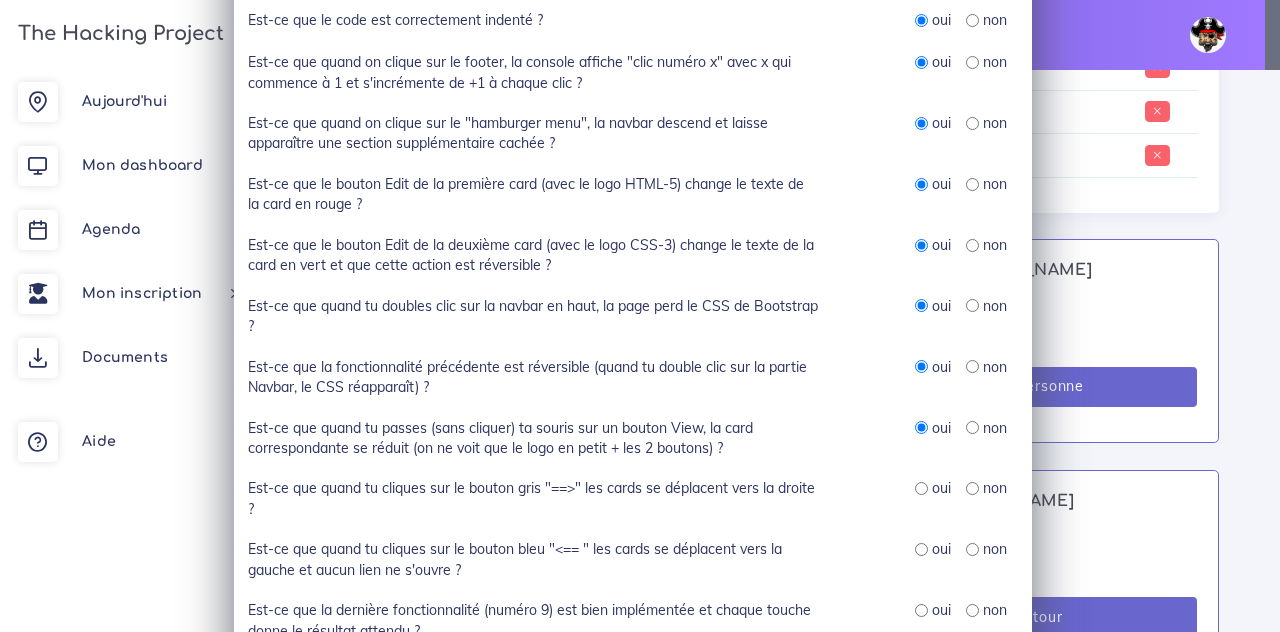 scroll, scrollTop: 443, scrollLeft: 0, axis: vertical 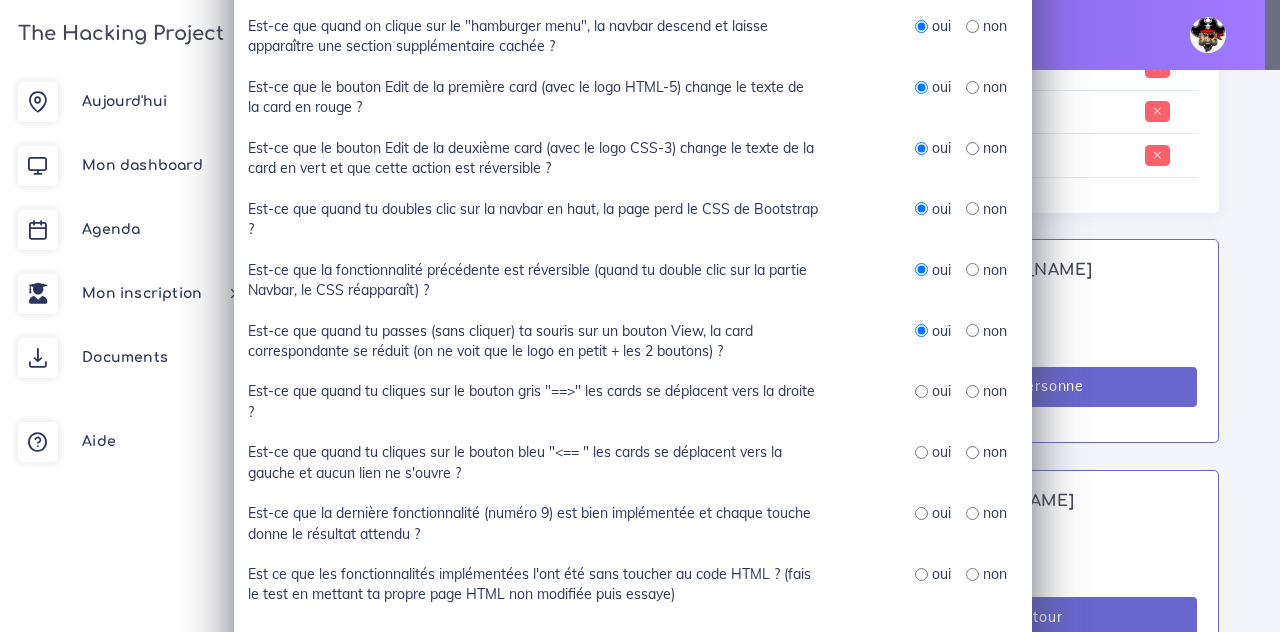 click at bounding box center (921, 391) 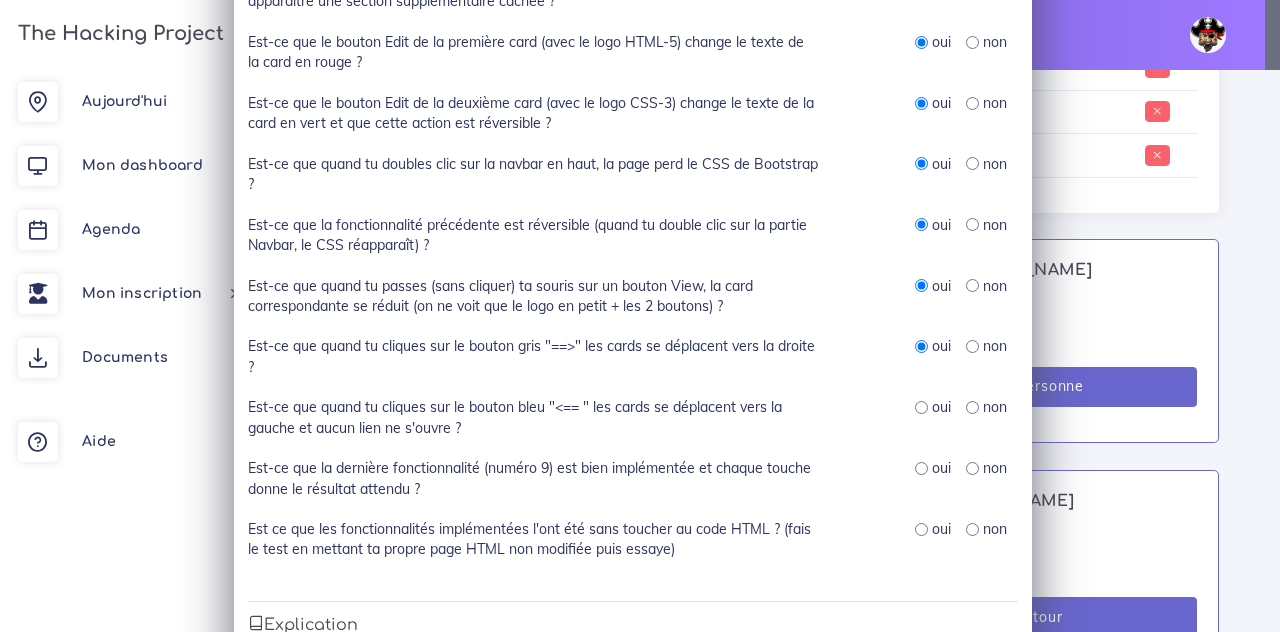scroll, scrollTop: 489, scrollLeft: 0, axis: vertical 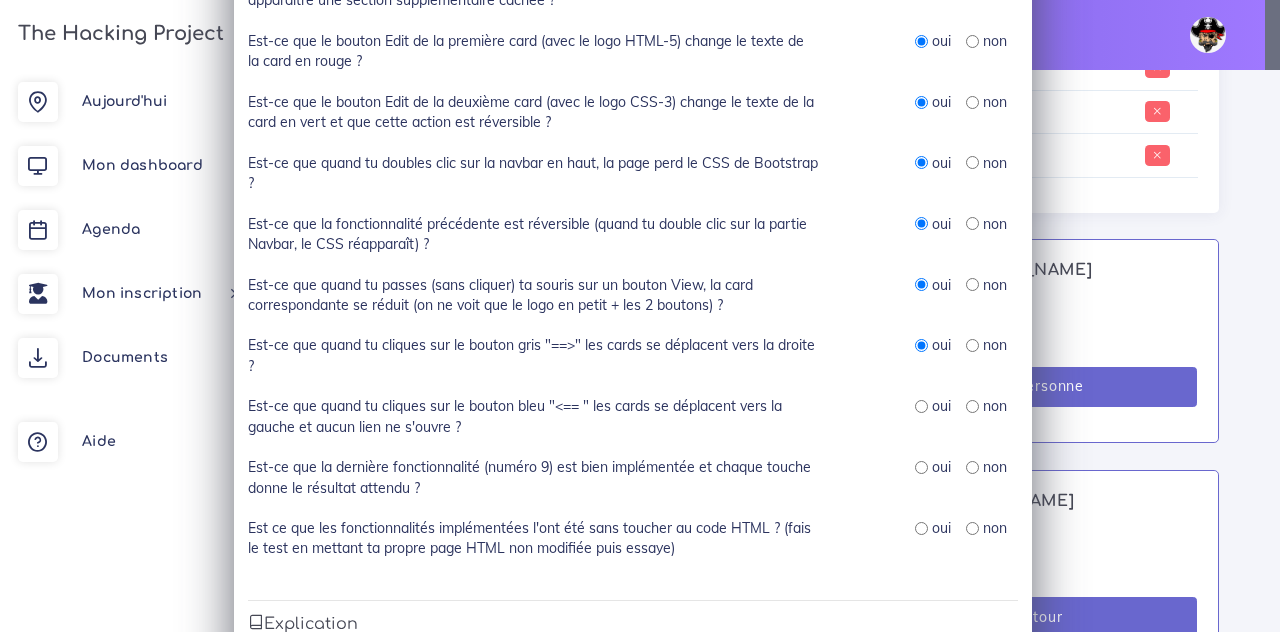 click at bounding box center [921, 406] 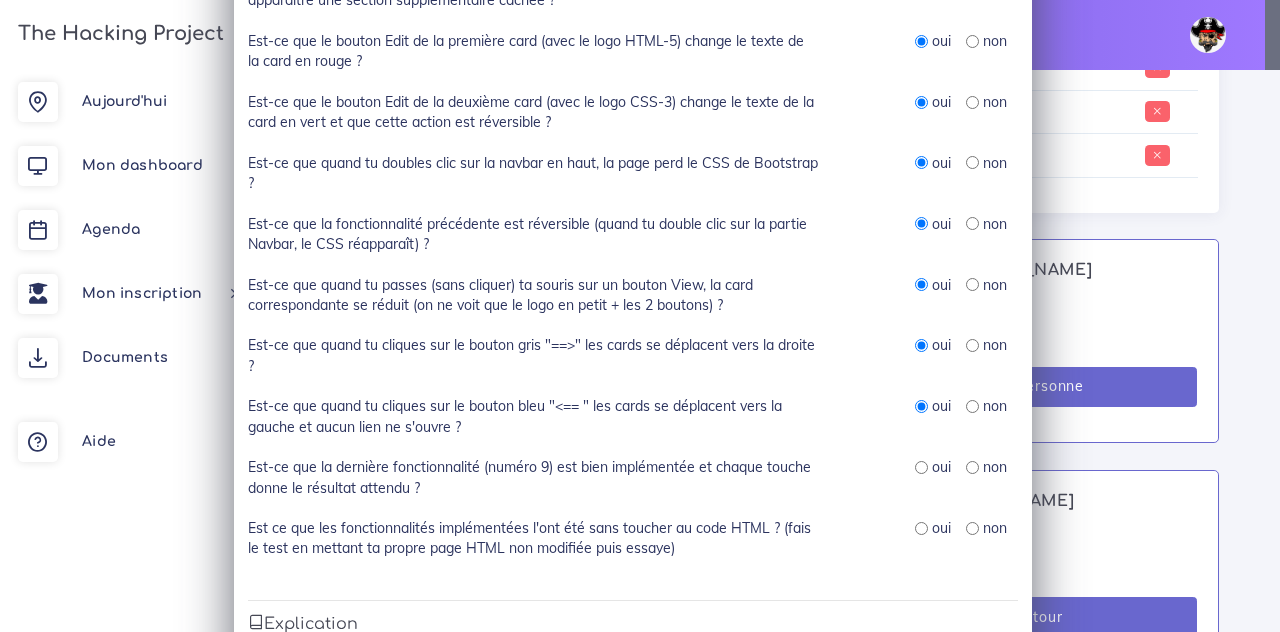 click at bounding box center [921, 467] 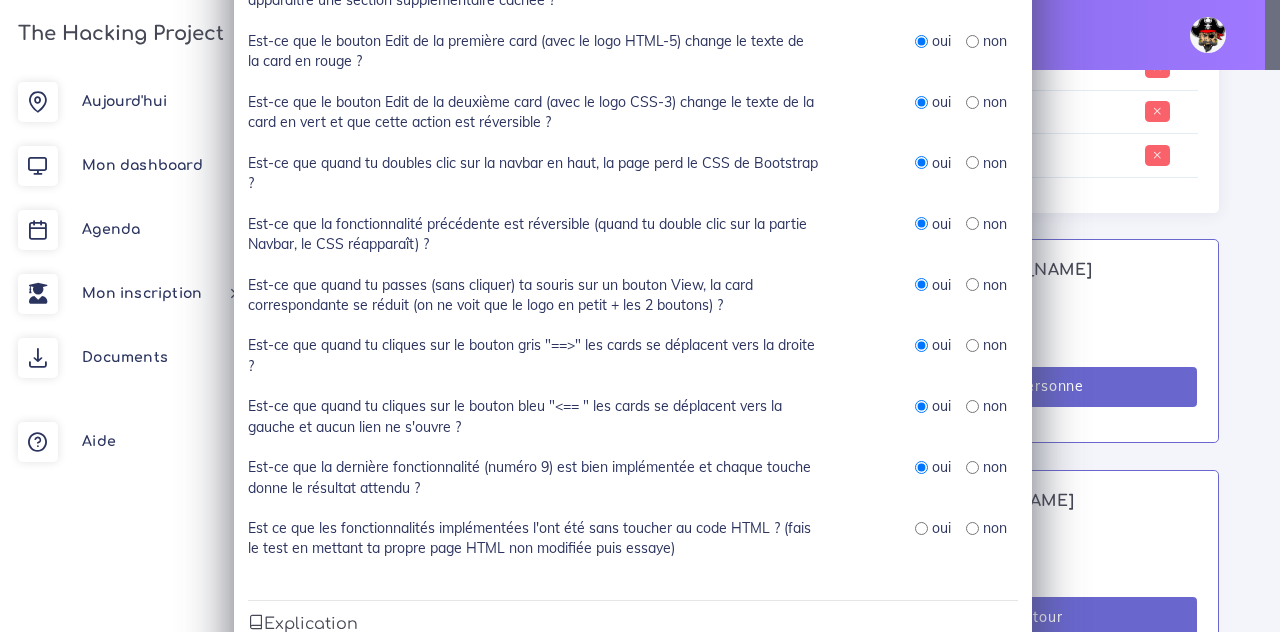 click at bounding box center (921, 528) 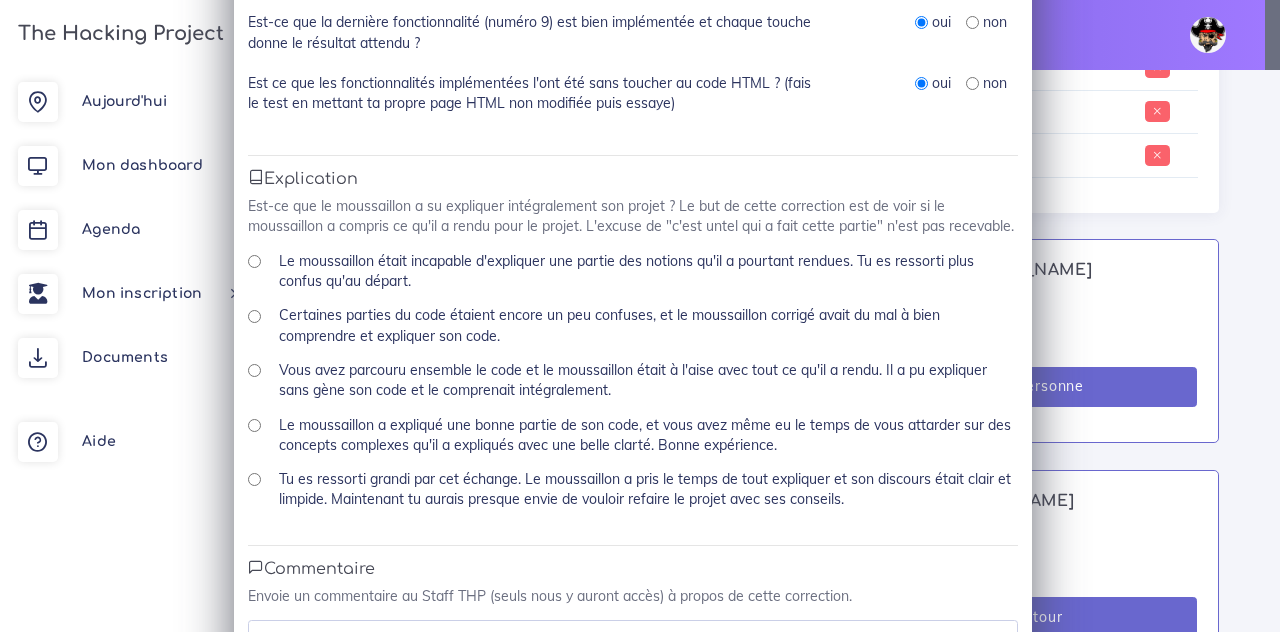 scroll, scrollTop: 934, scrollLeft: 0, axis: vertical 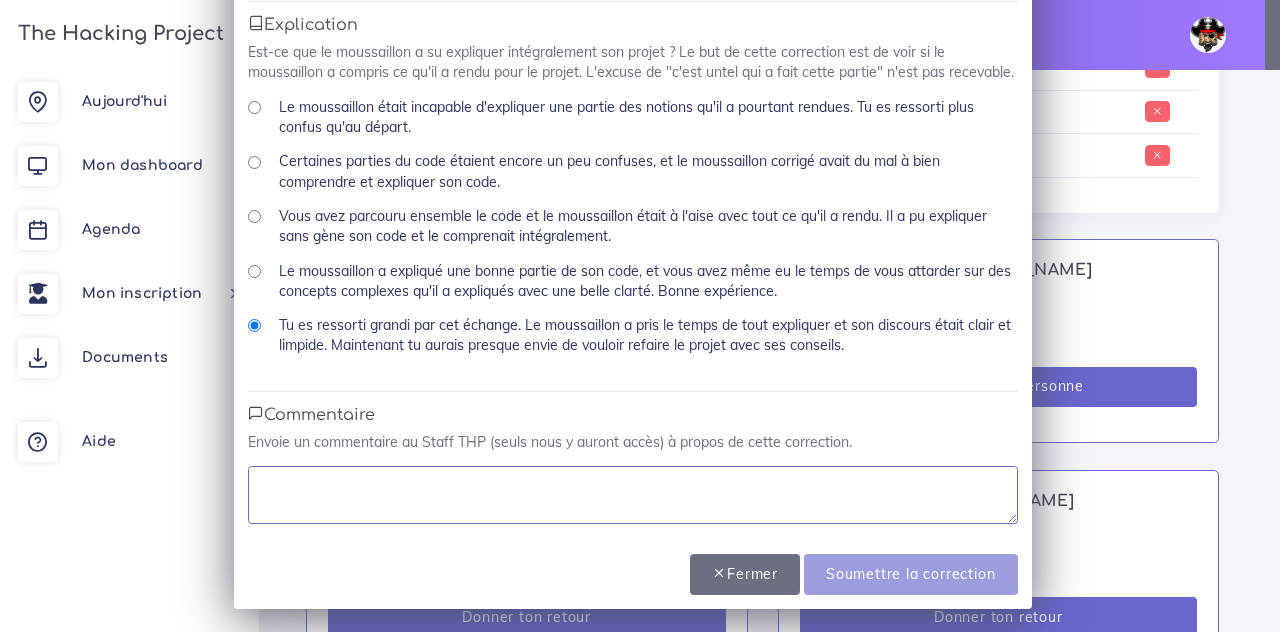 click at bounding box center [633, 495] 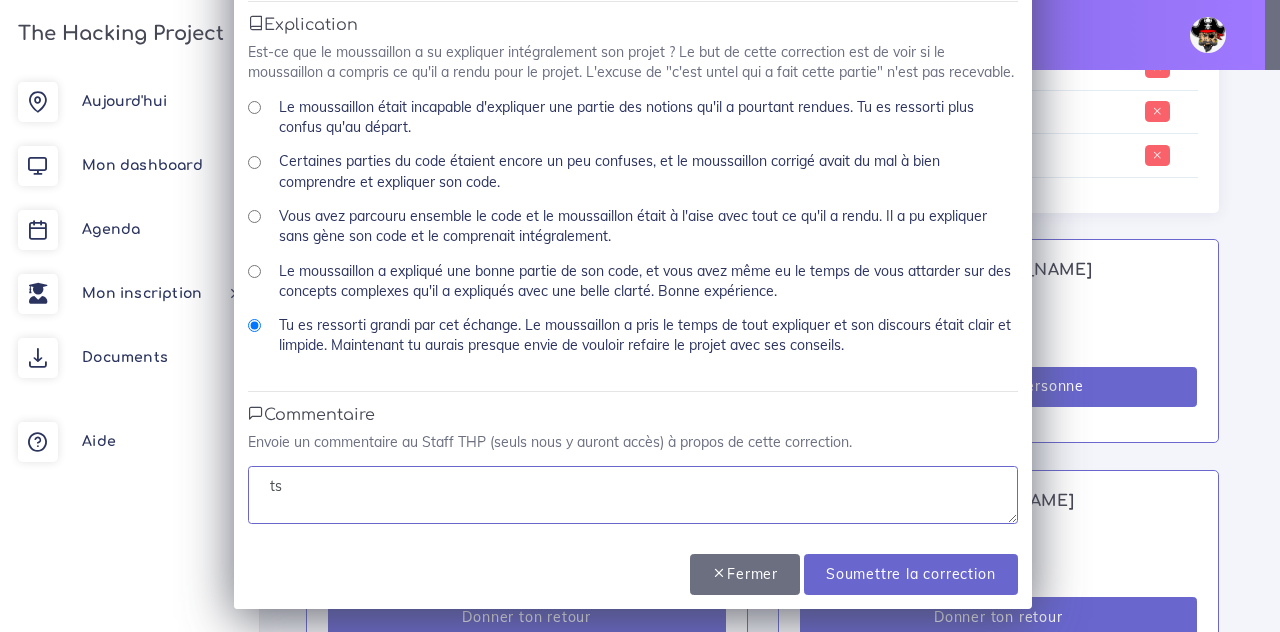 type on "t" 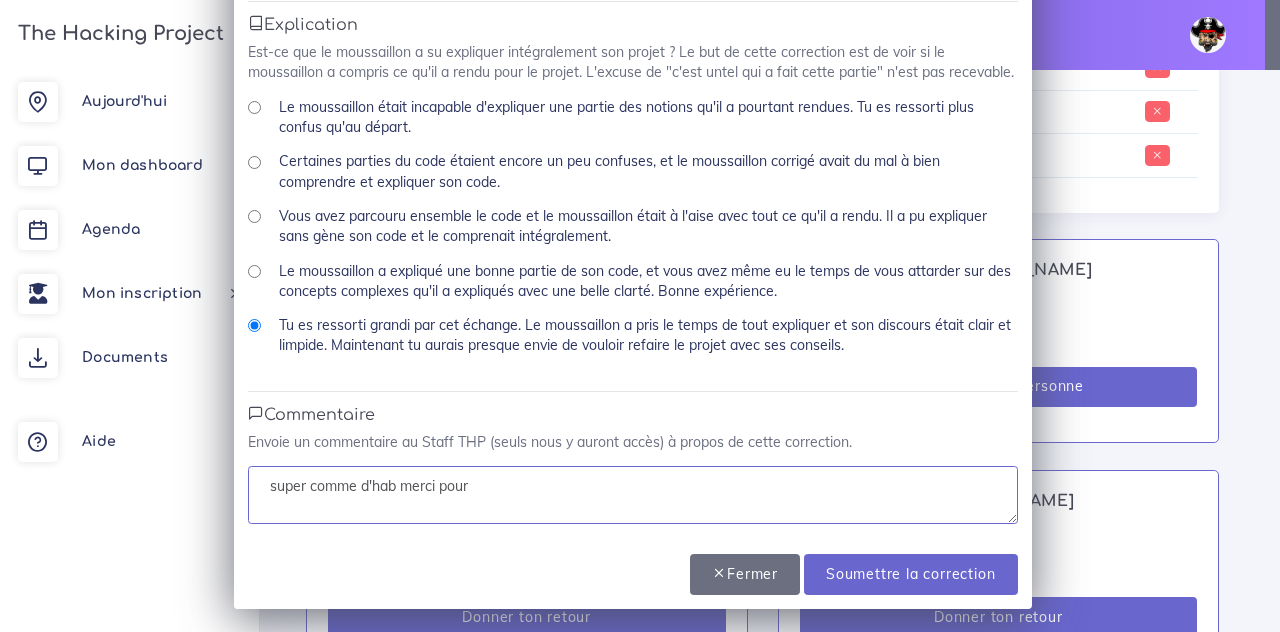 click on "super comme d'hab merci pour" at bounding box center (633, 495) 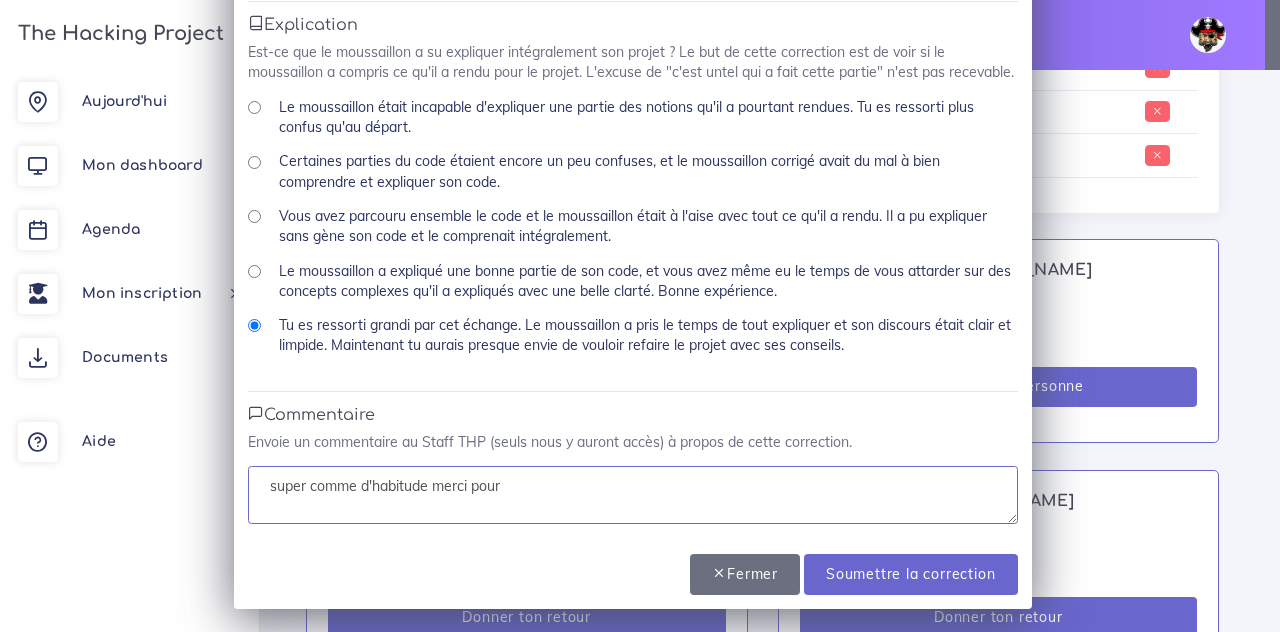 click on "super comme d'habitude merci pour" at bounding box center (633, 495) 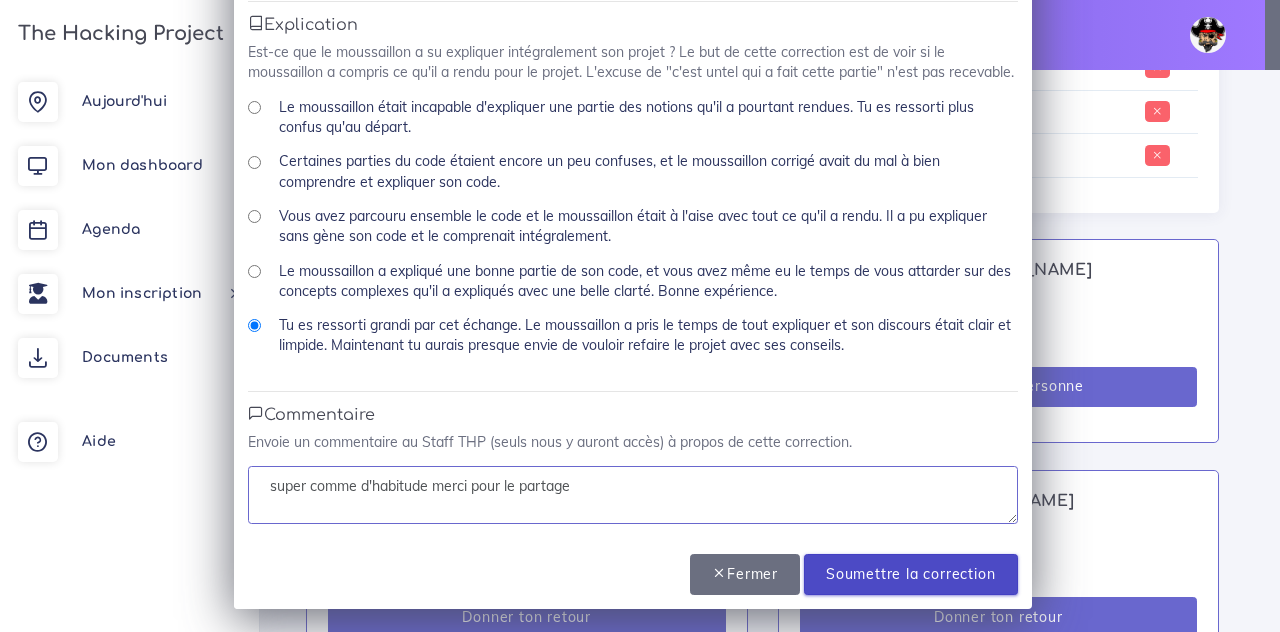 type on "super comme d'habitude merci pour le partage" 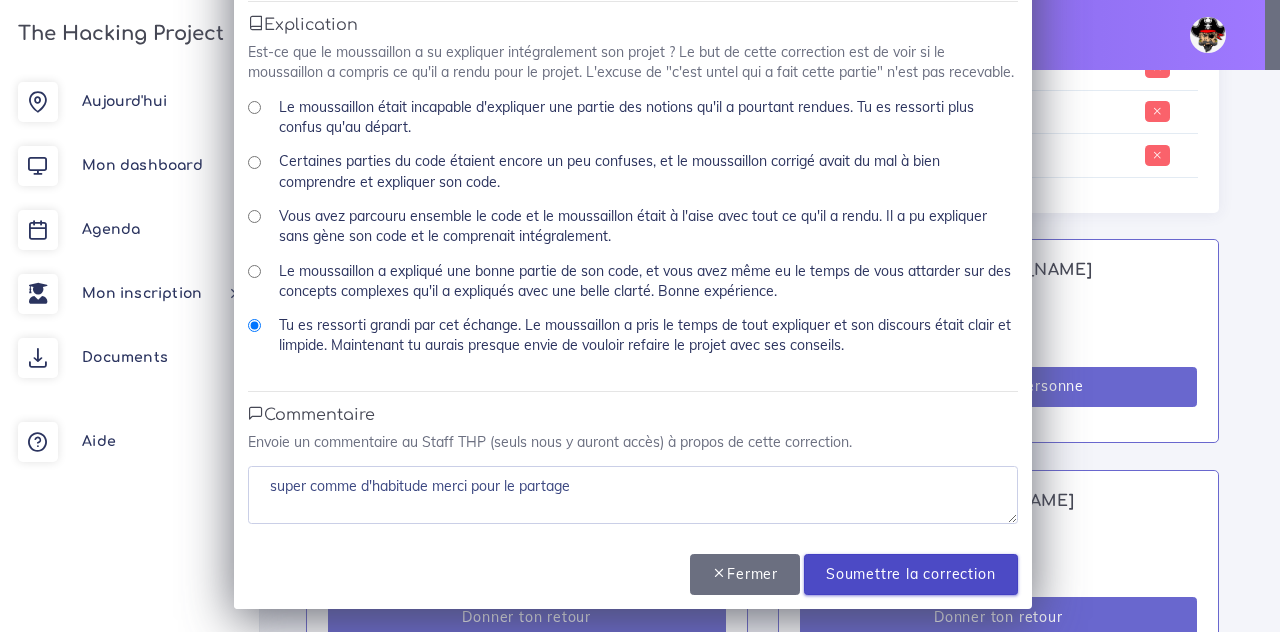 click on "Soumettre la correction" at bounding box center (910, 574) 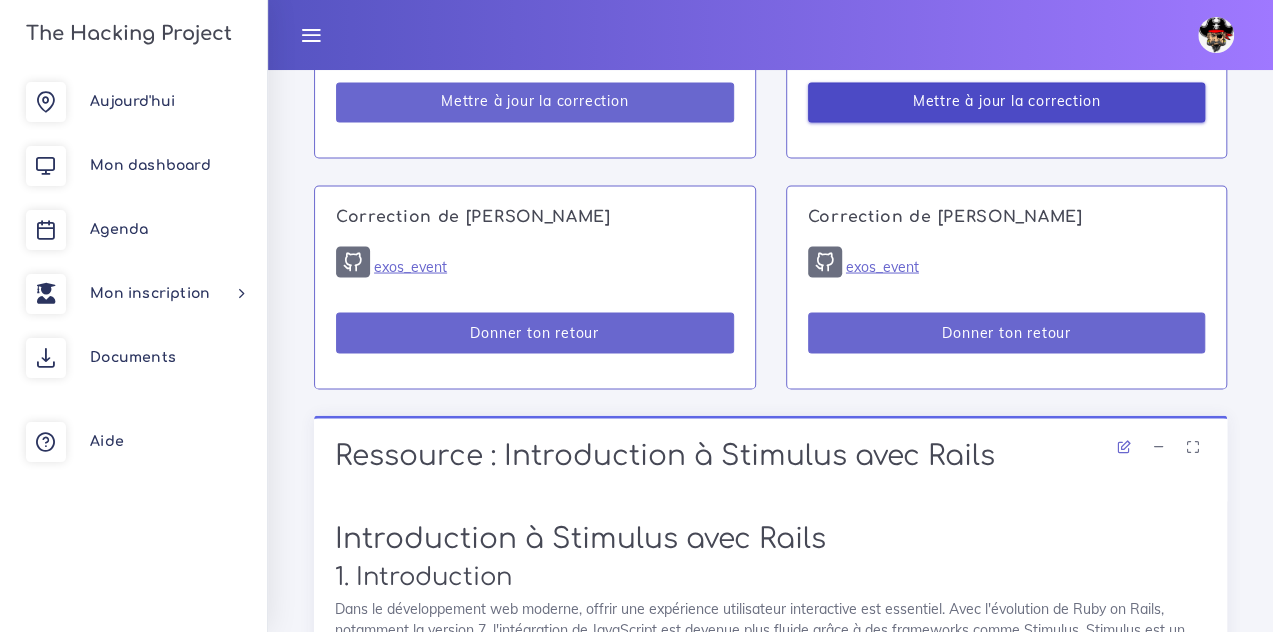 scroll, scrollTop: 1738, scrollLeft: 0, axis: vertical 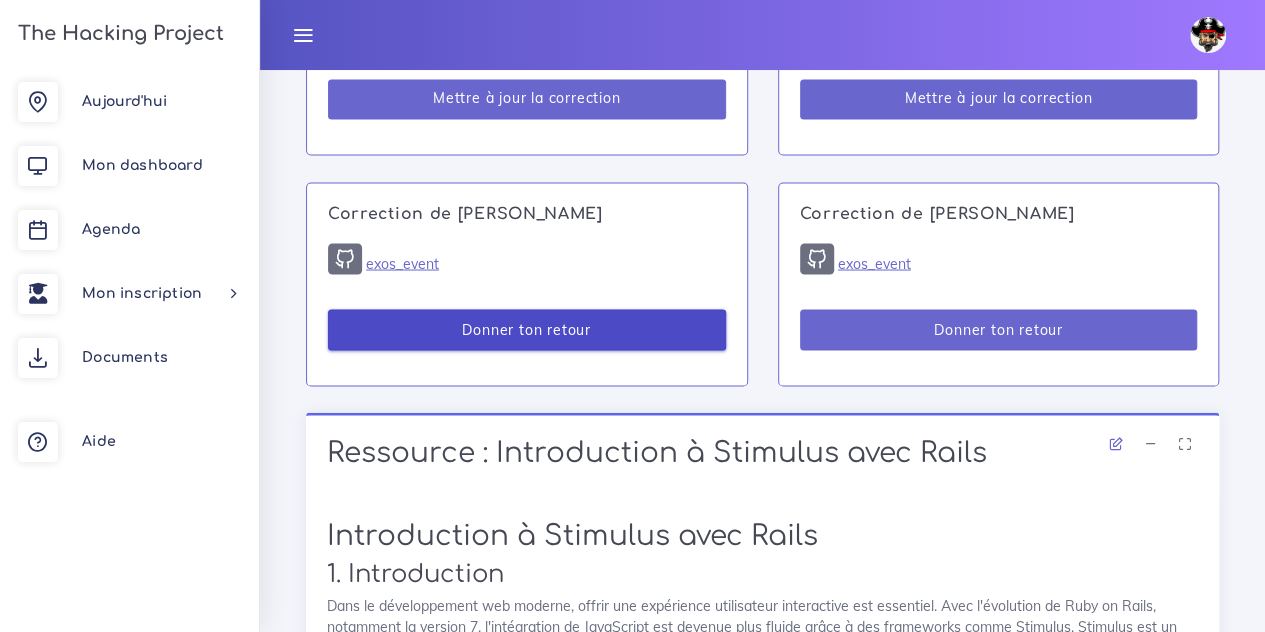 click on "Donner ton retour" at bounding box center (527, 329) 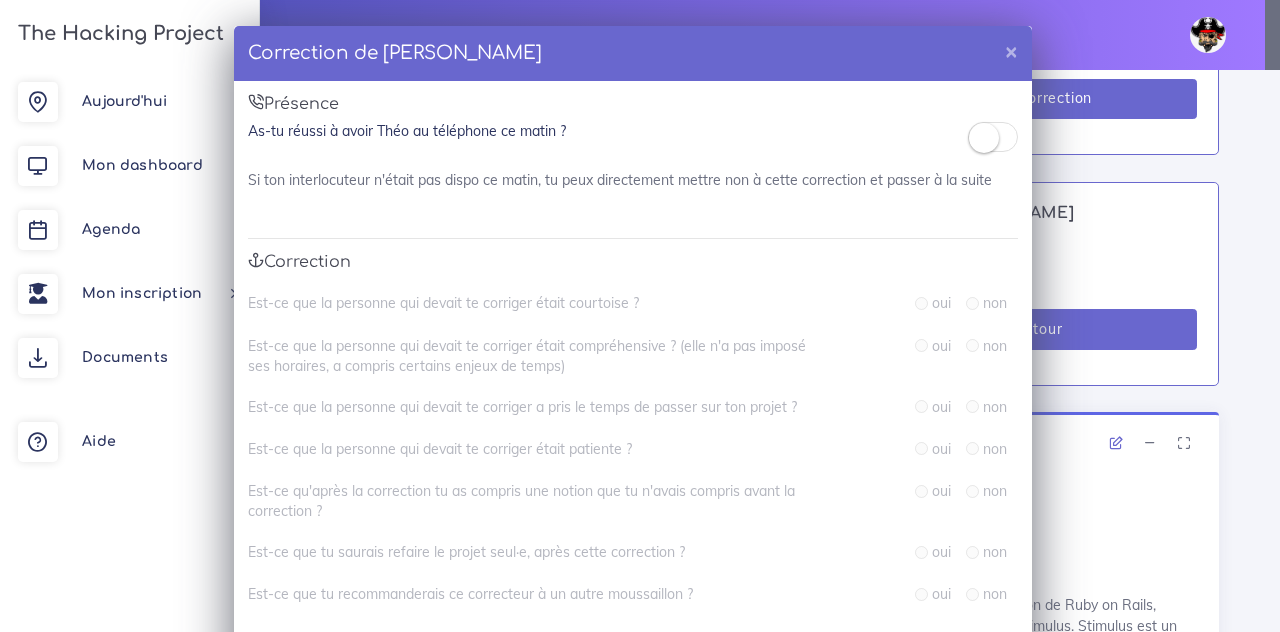 click at bounding box center [984, 138] 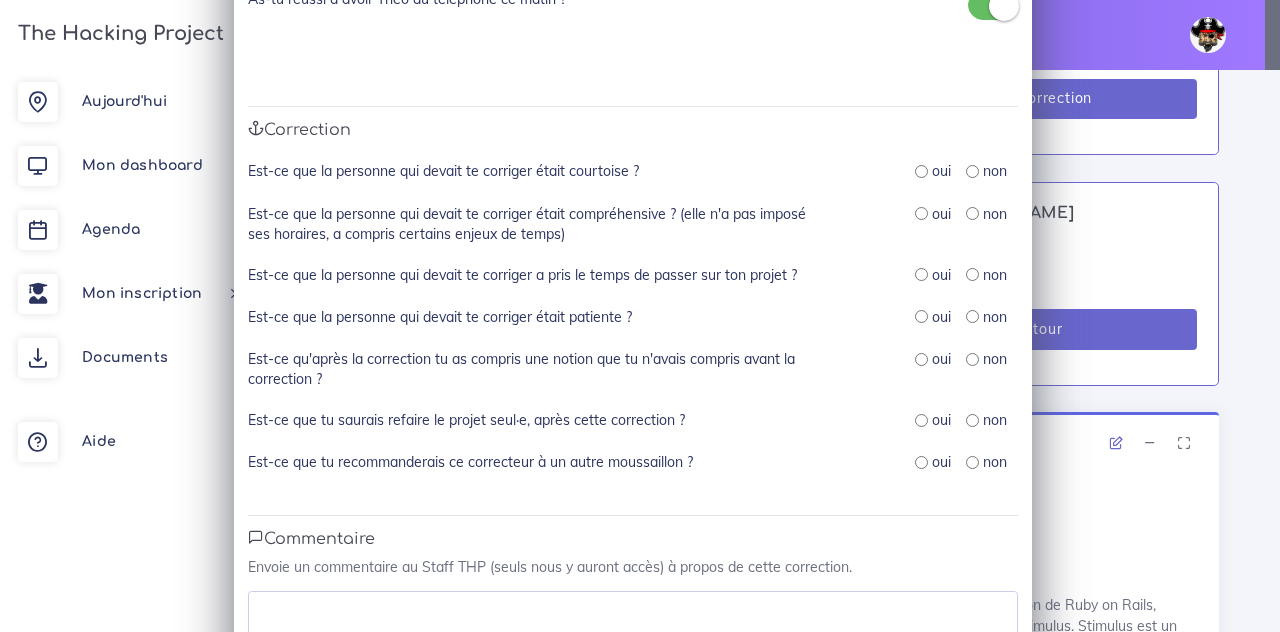 scroll, scrollTop: 134, scrollLeft: 0, axis: vertical 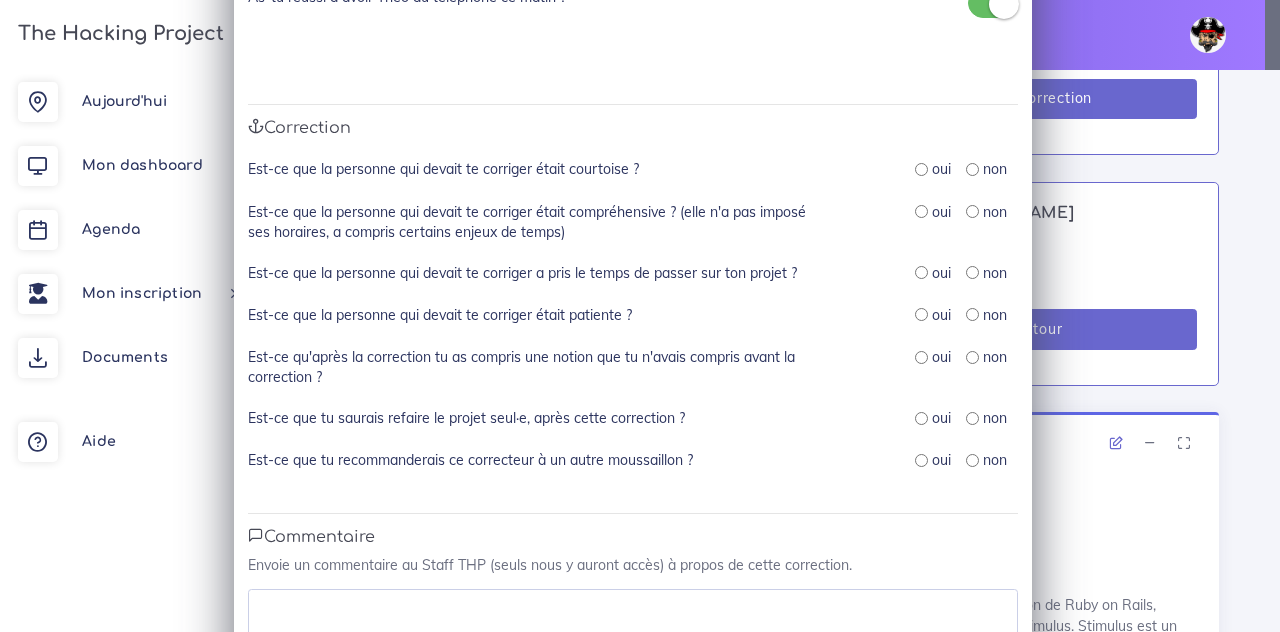 click on "oui" at bounding box center [933, 169] 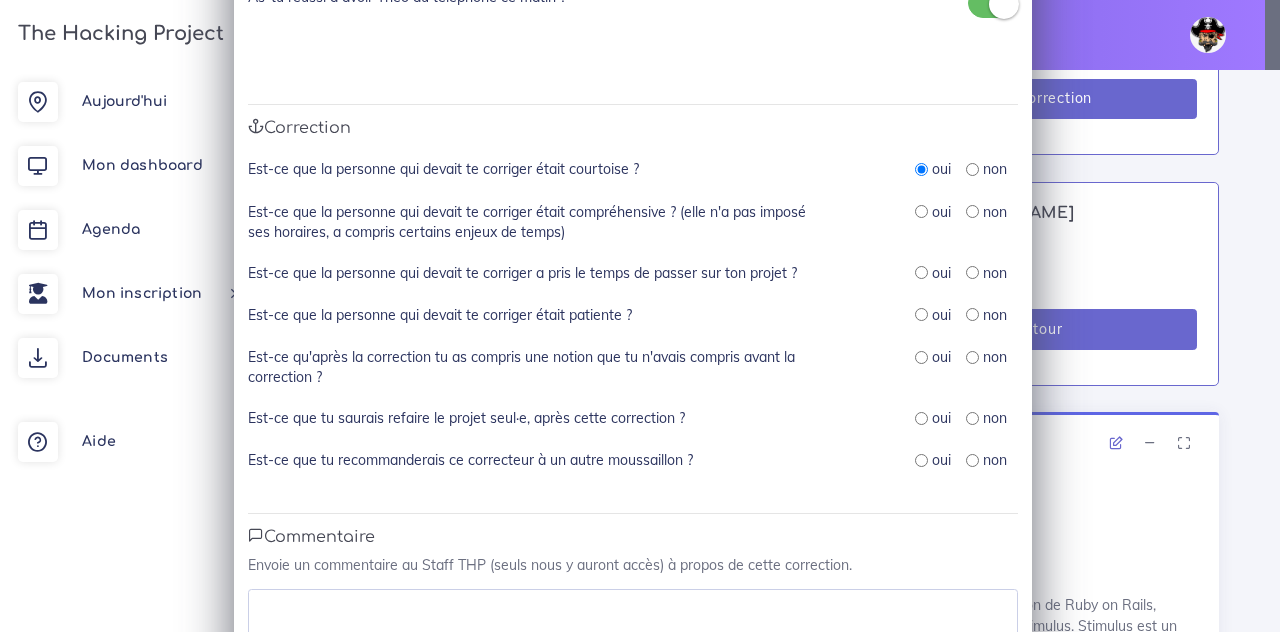 click at bounding box center [921, 211] 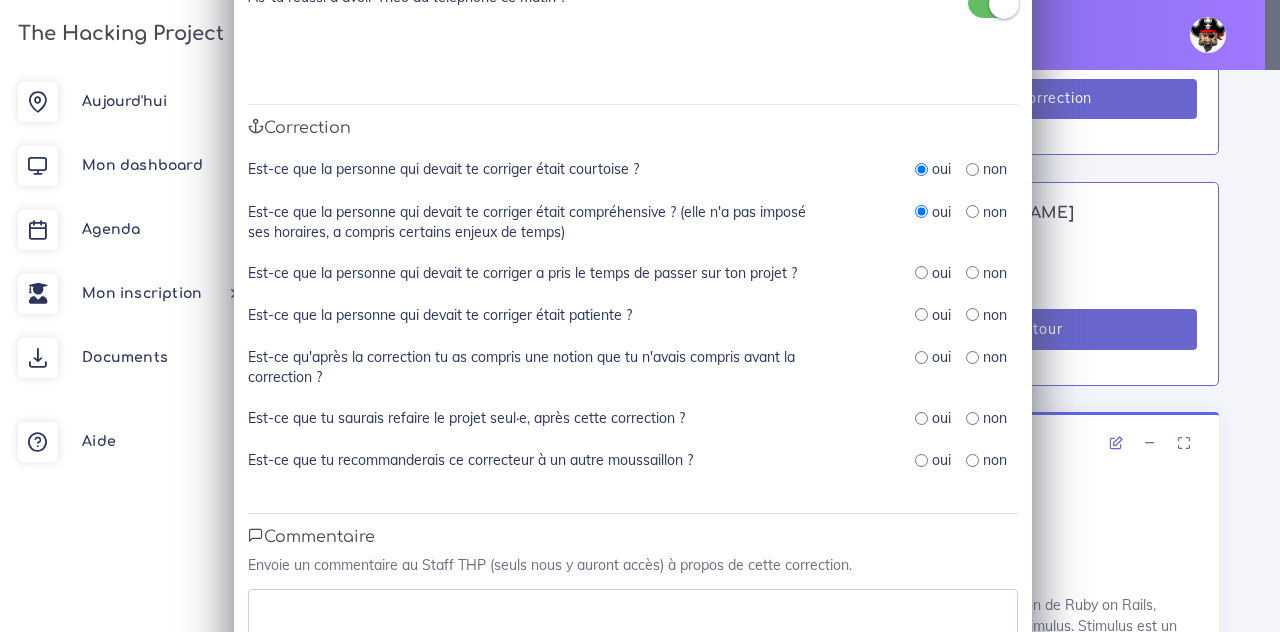 click at bounding box center [921, 272] 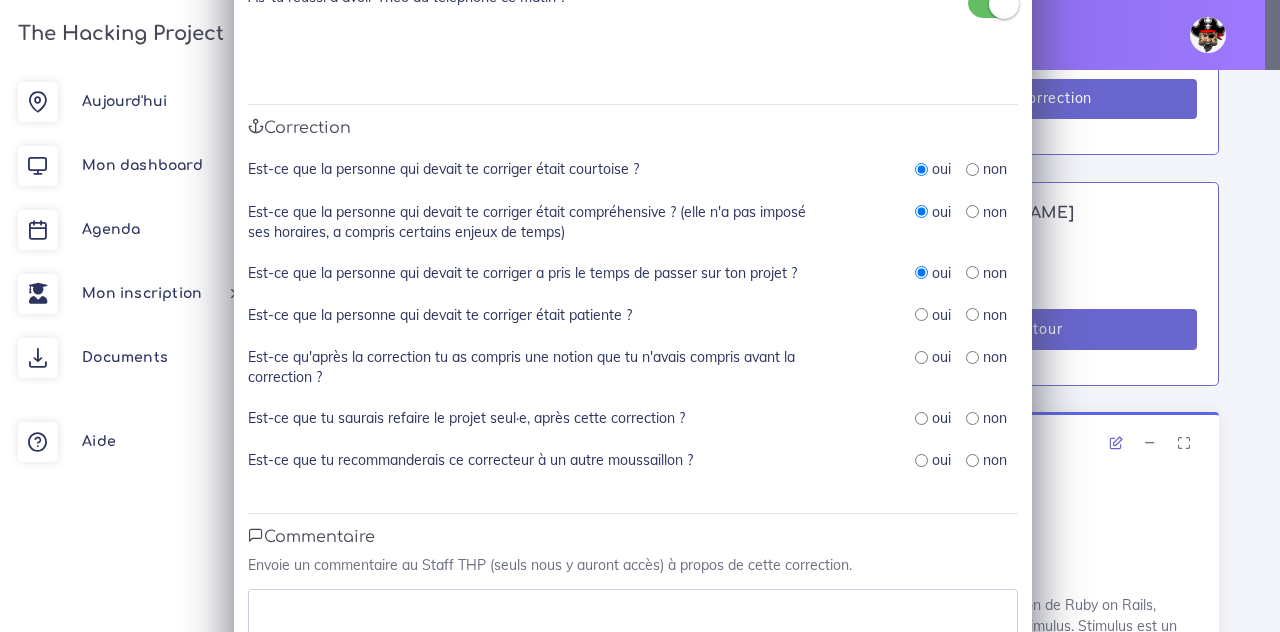 click on "oui
non" at bounding box center (966, 316) 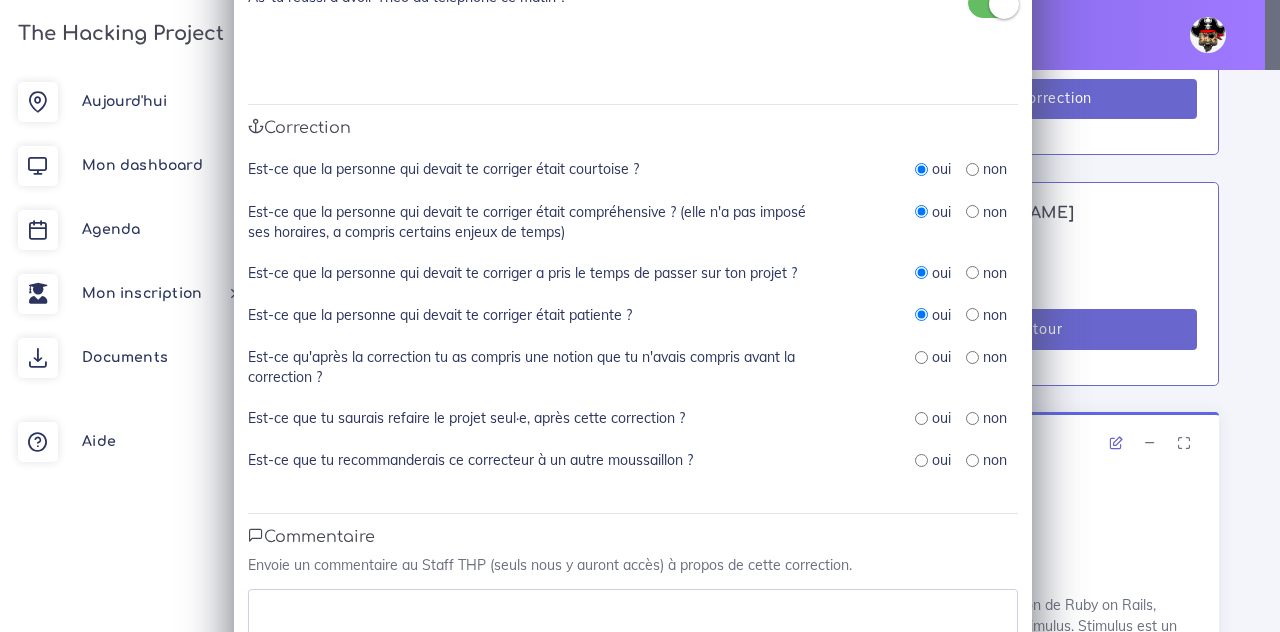 click at bounding box center (921, 357) 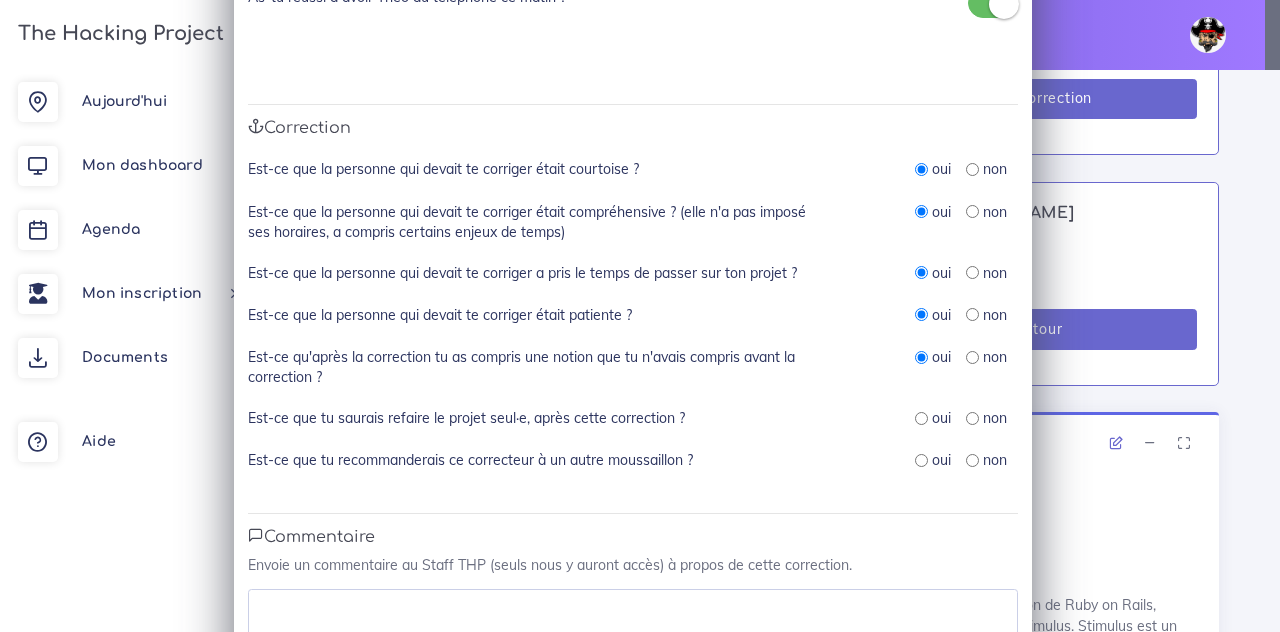 click at bounding box center (921, 418) 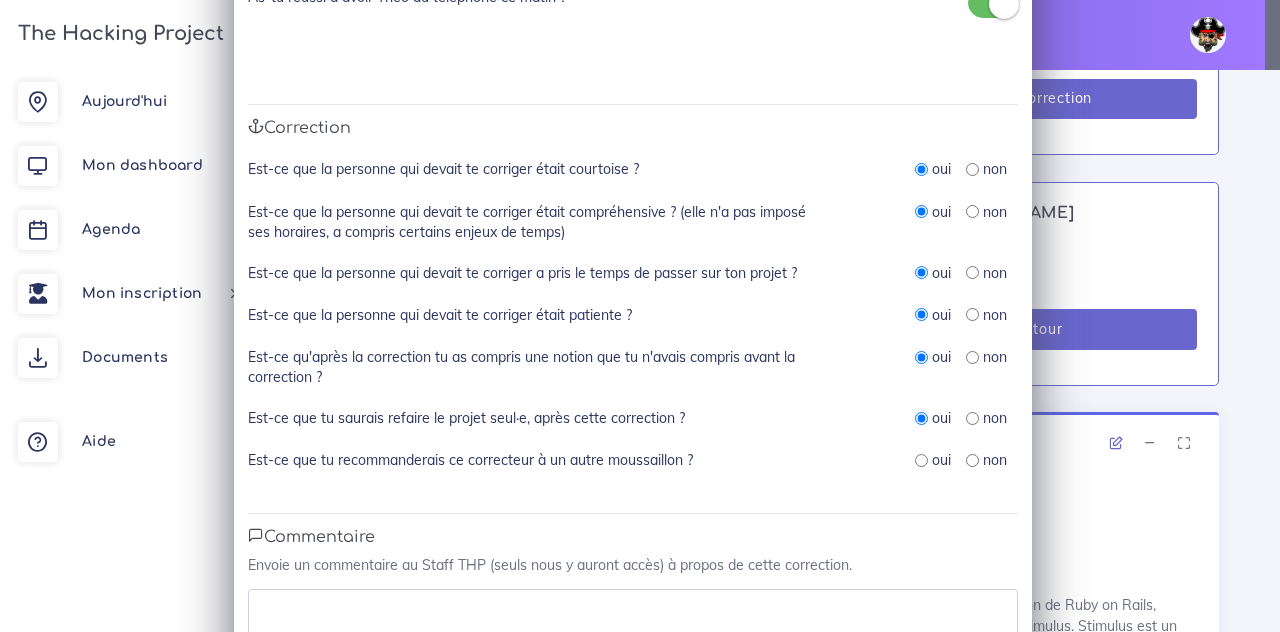 click at bounding box center [921, 460] 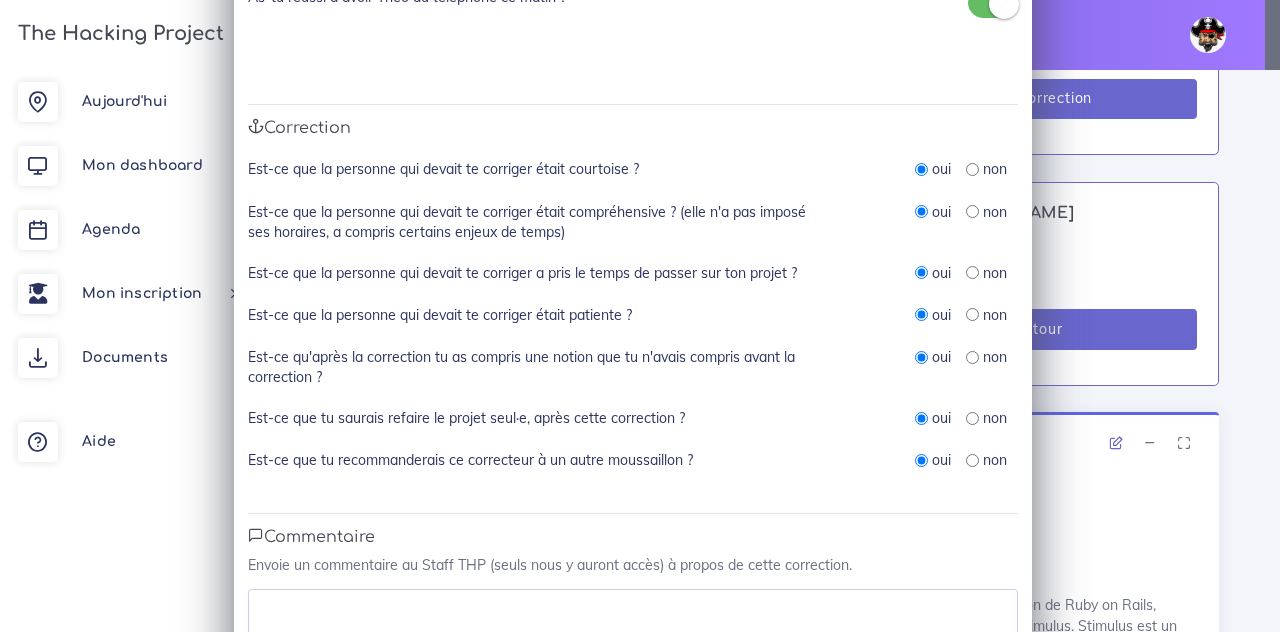 scroll, scrollTop: 256, scrollLeft: 0, axis: vertical 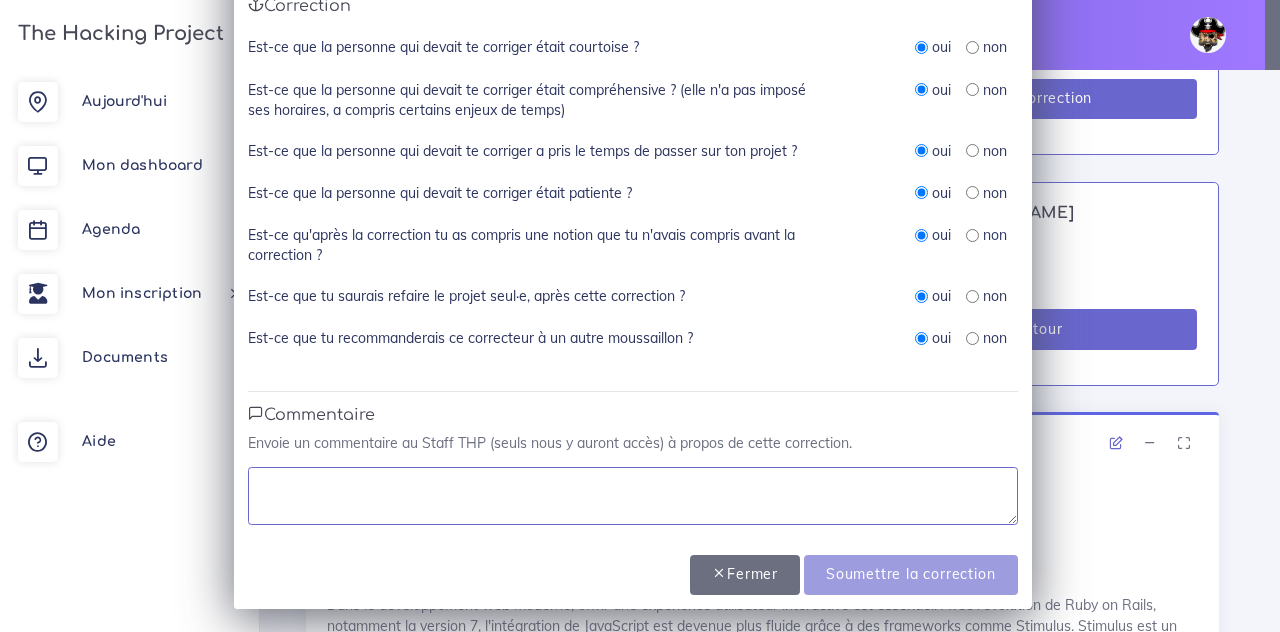 click at bounding box center (633, 496) 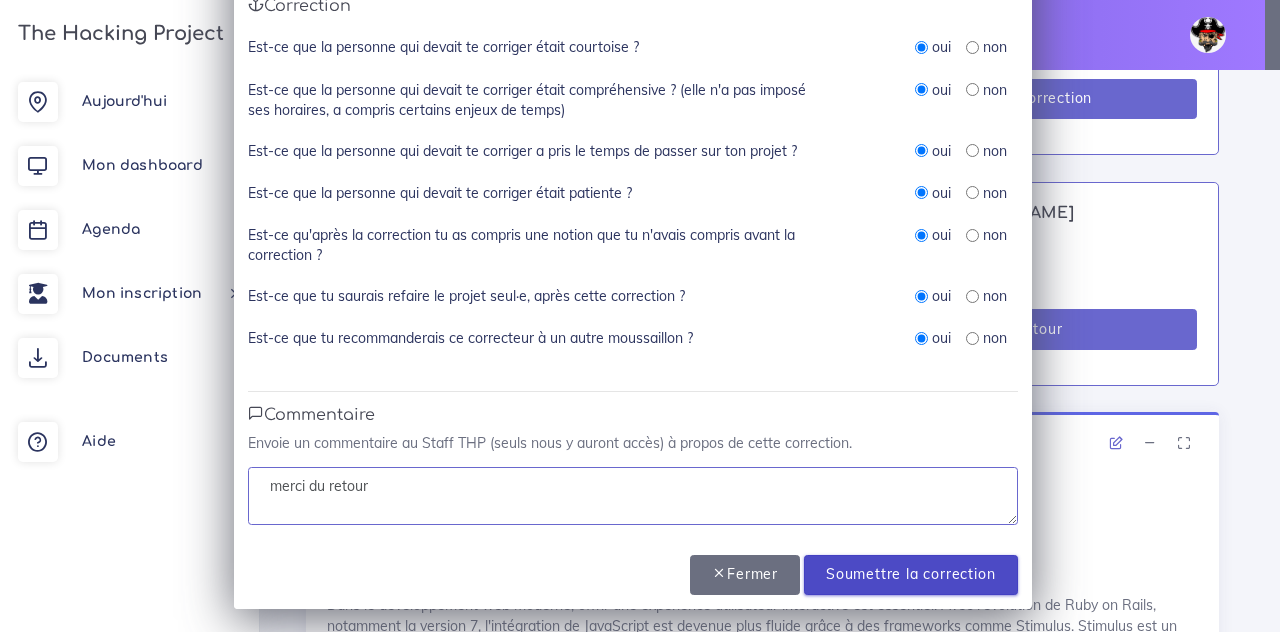 type on "merci du retour" 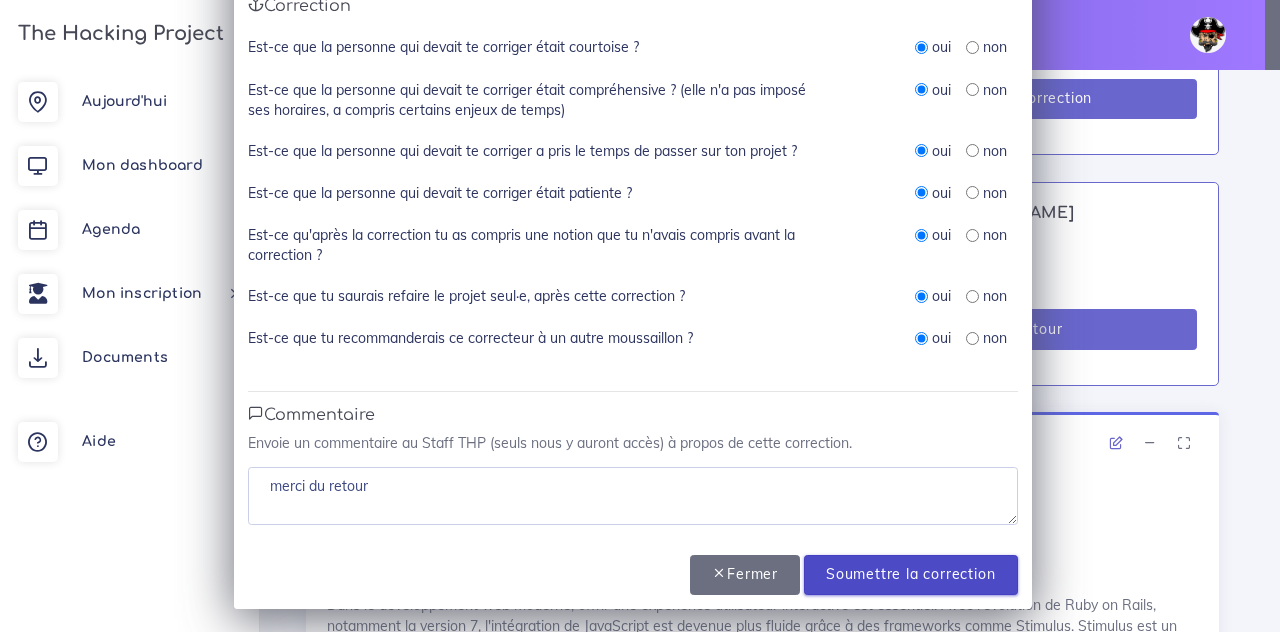 click on "Soumettre la correction" at bounding box center [910, 575] 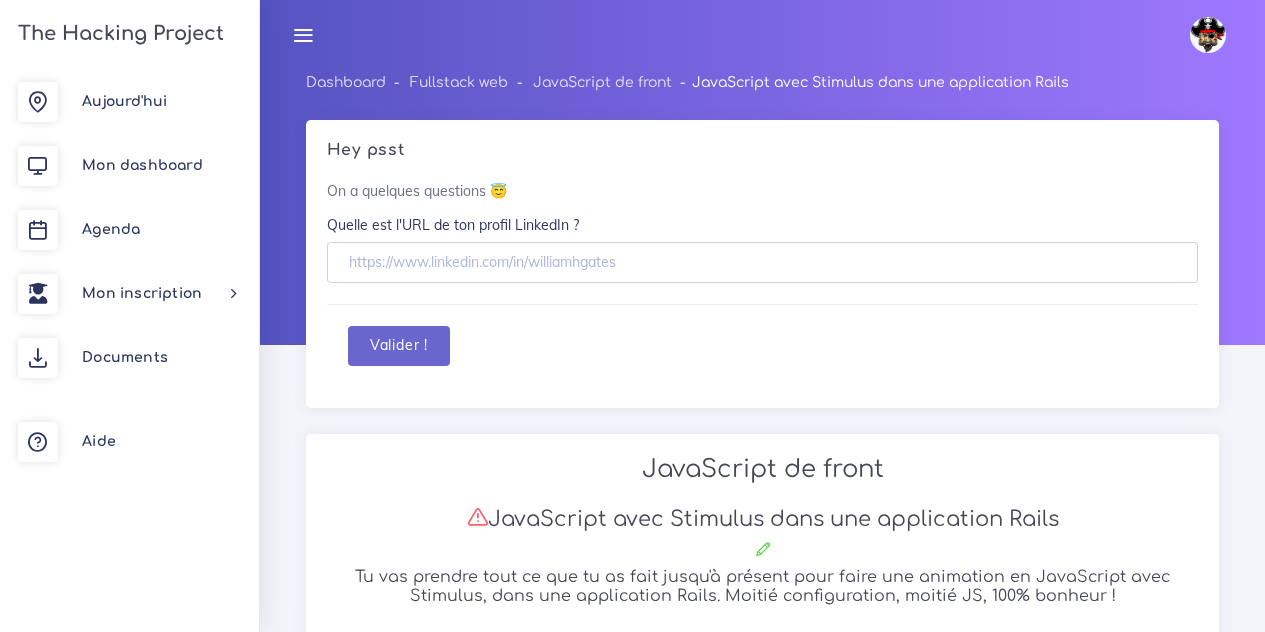 click on "Donner ton retour" at bounding box center [999, 2067] 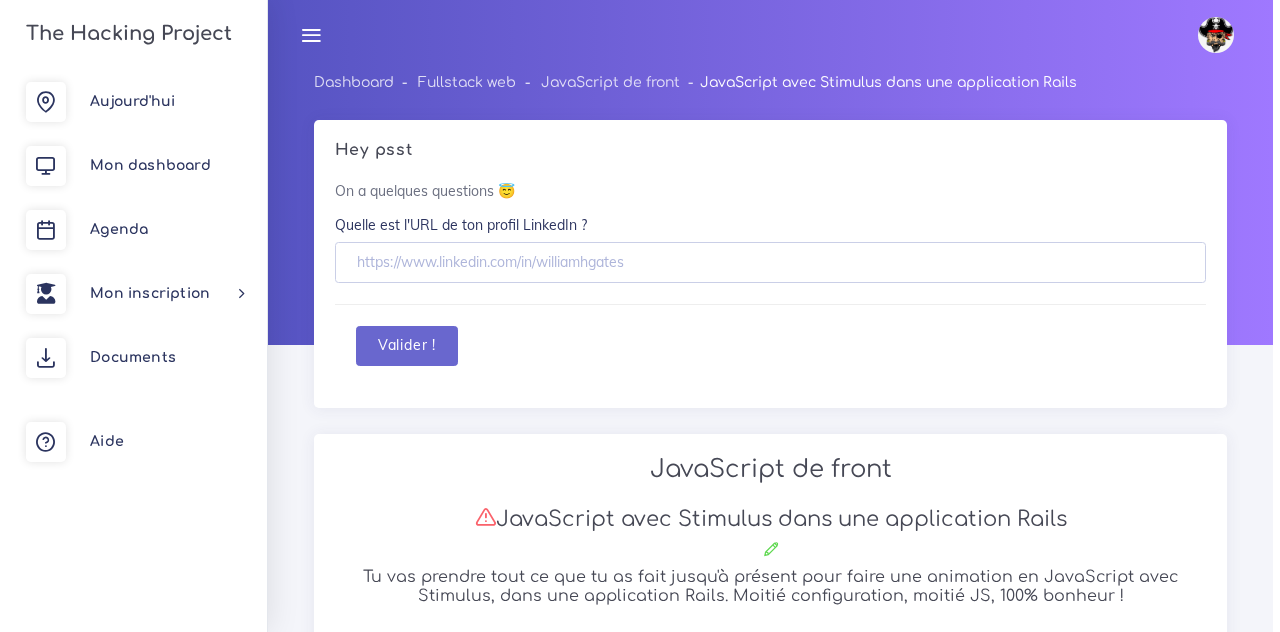 scroll, scrollTop: 1738, scrollLeft: 0, axis: vertical 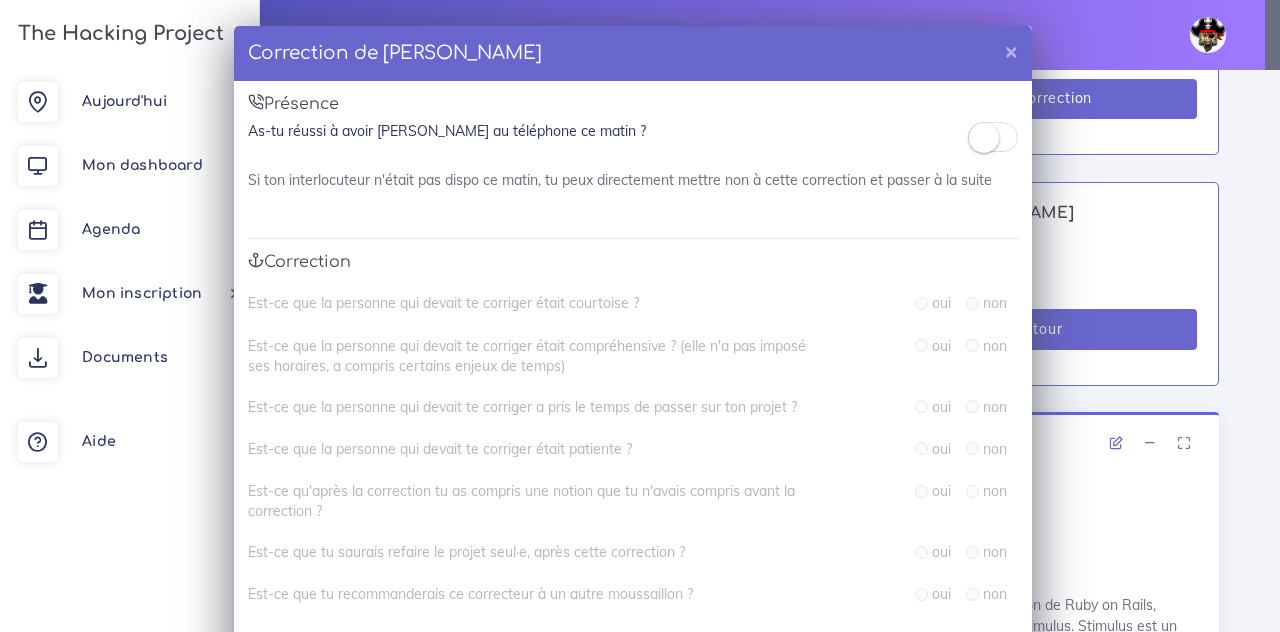 click at bounding box center (984, 138) 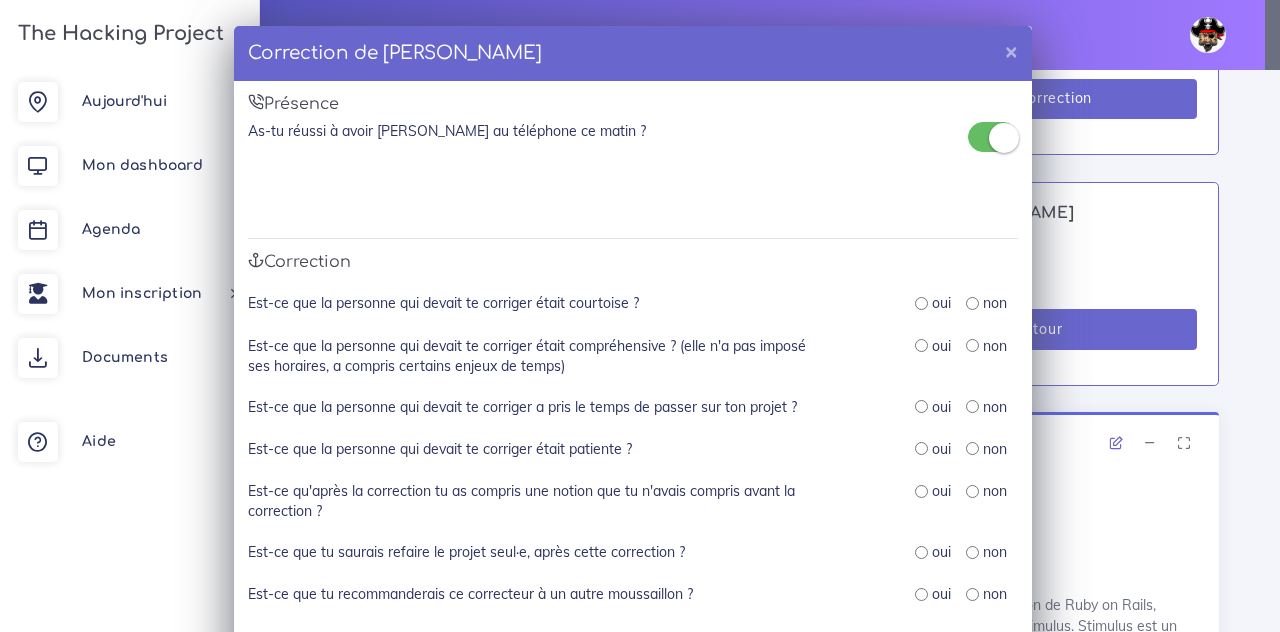 click at bounding box center [921, 303] 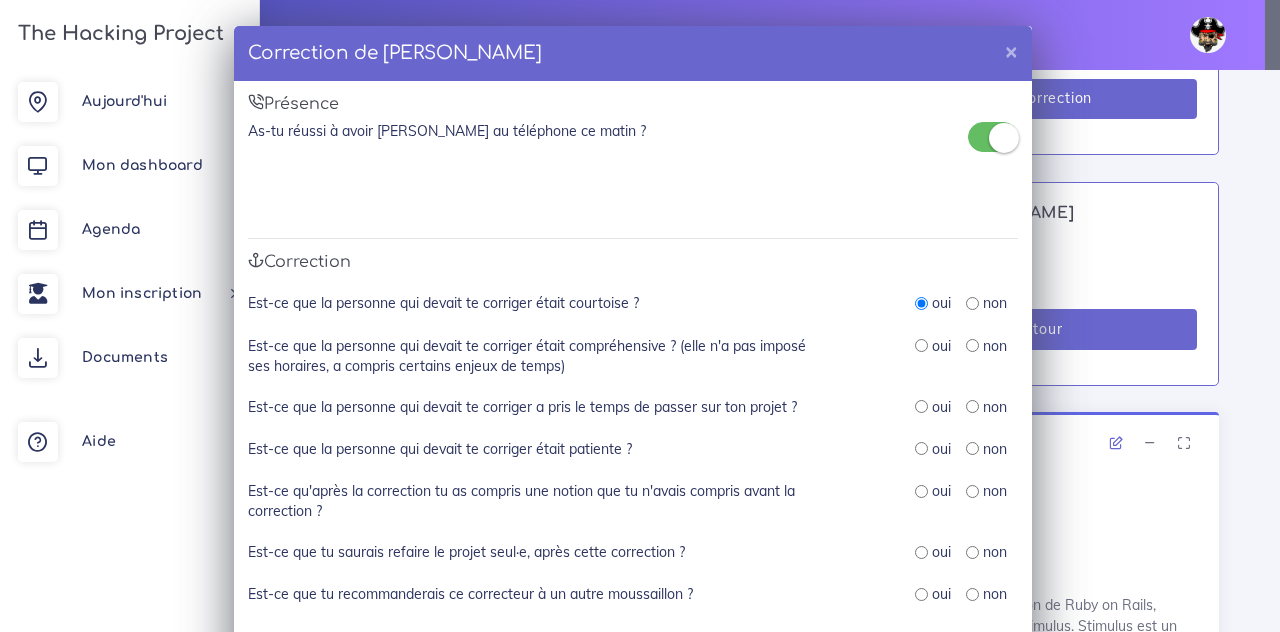click at bounding box center [921, 345] 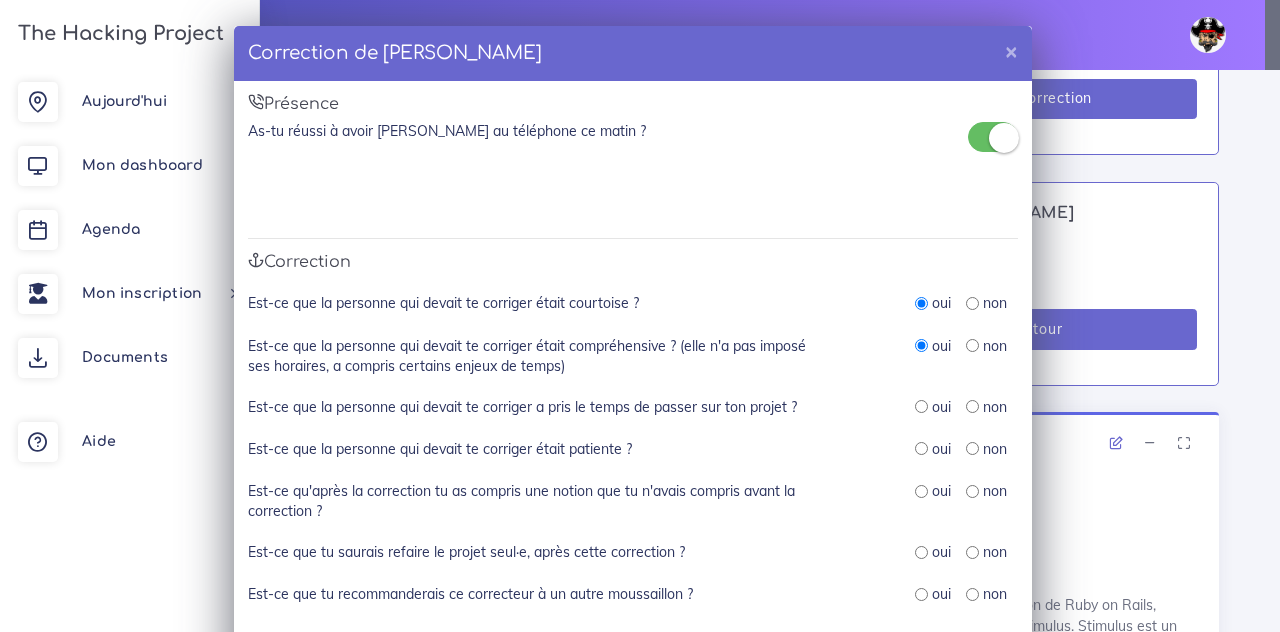 click at bounding box center (921, 406) 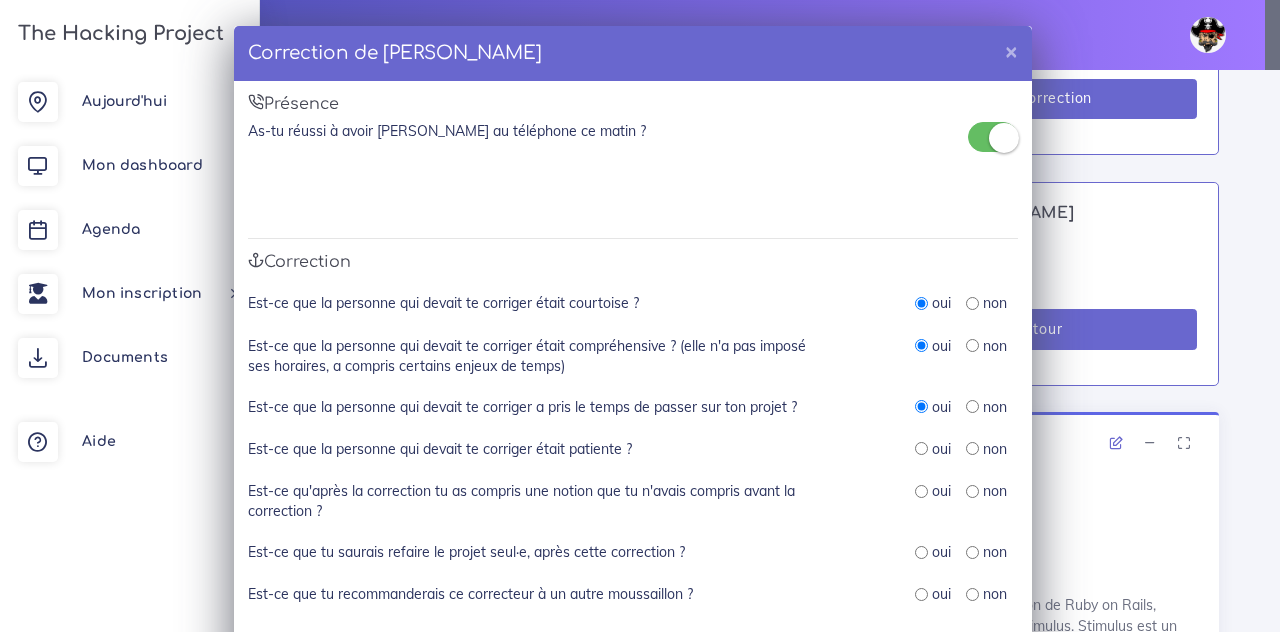 click at bounding box center [921, 448] 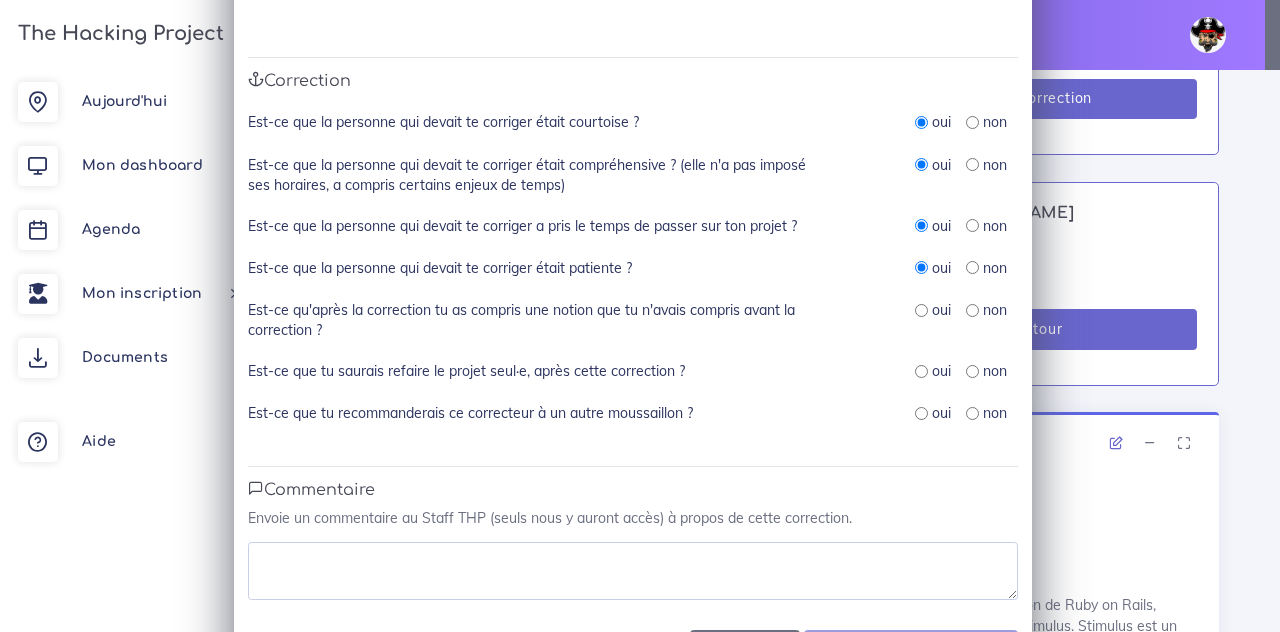 scroll, scrollTop: 181, scrollLeft: 0, axis: vertical 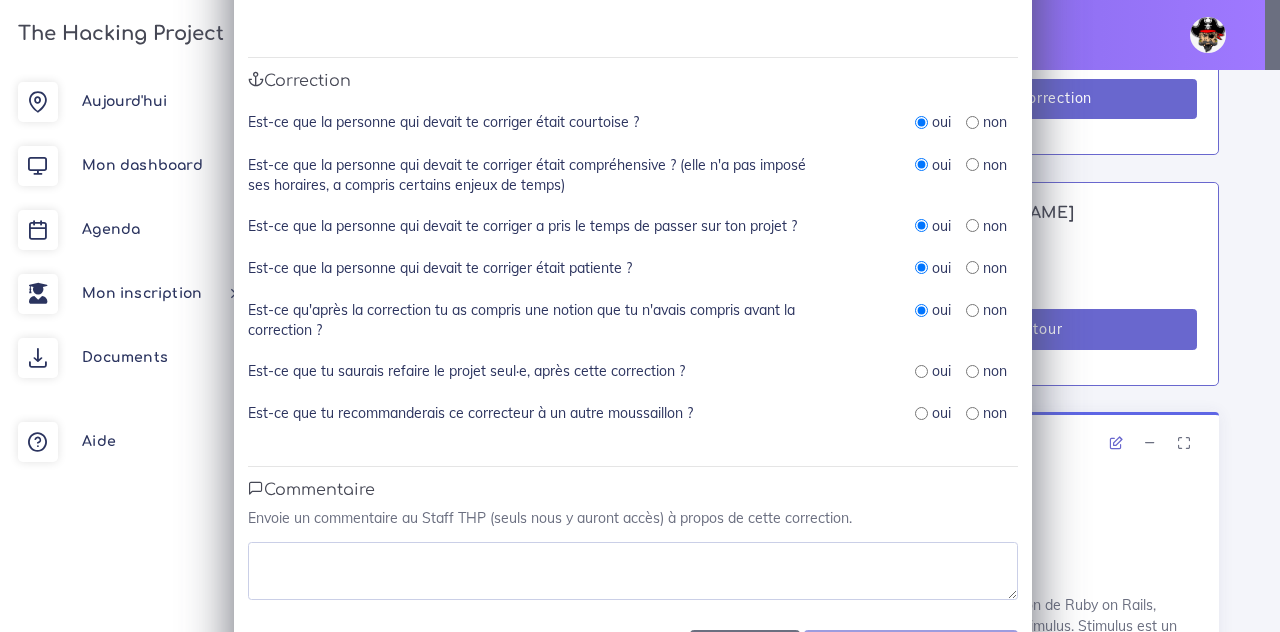 click at bounding box center (921, 371) 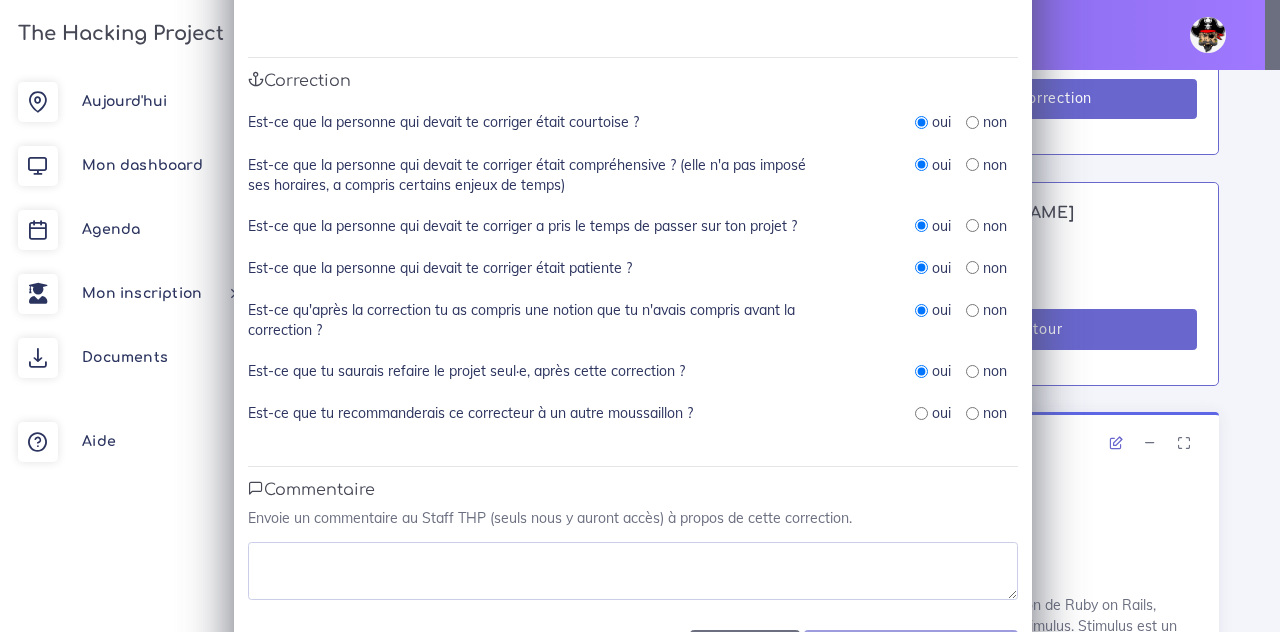 click at bounding box center (921, 413) 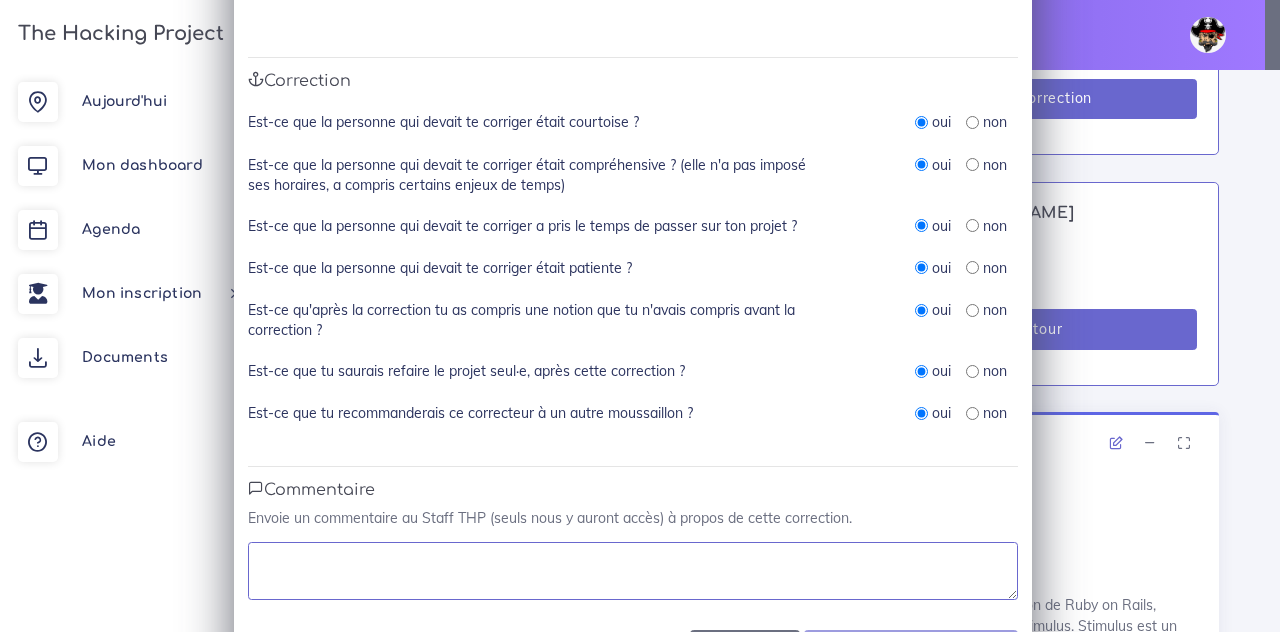 click at bounding box center [633, 571] 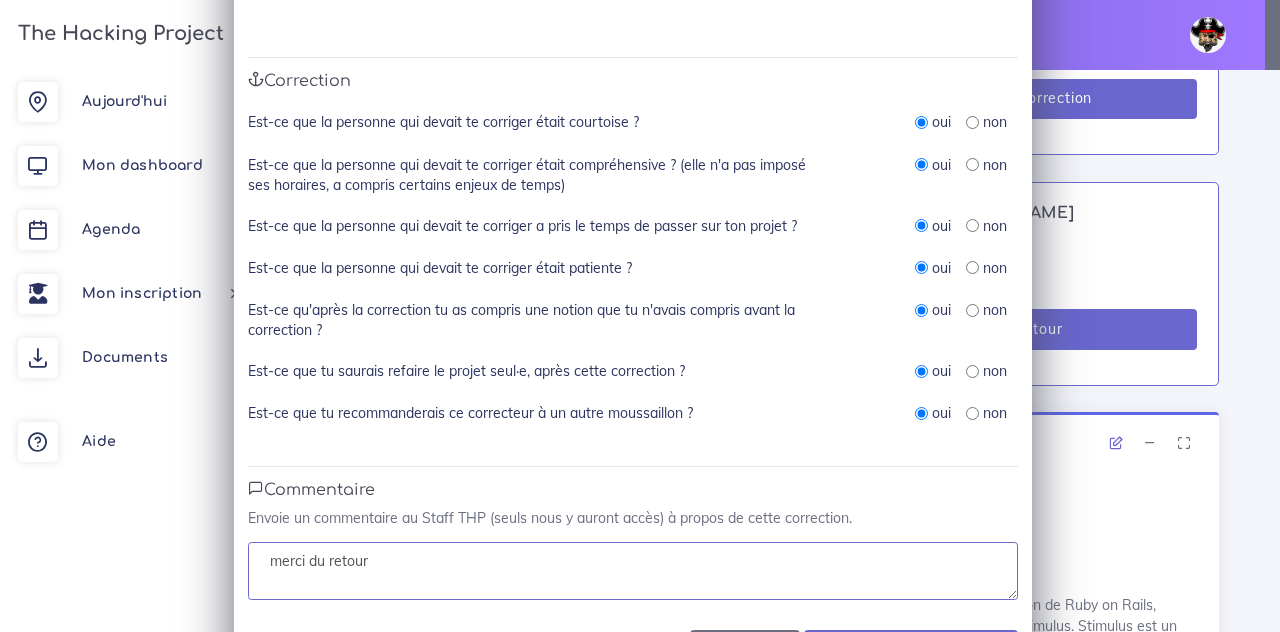 scroll, scrollTop: 256, scrollLeft: 0, axis: vertical 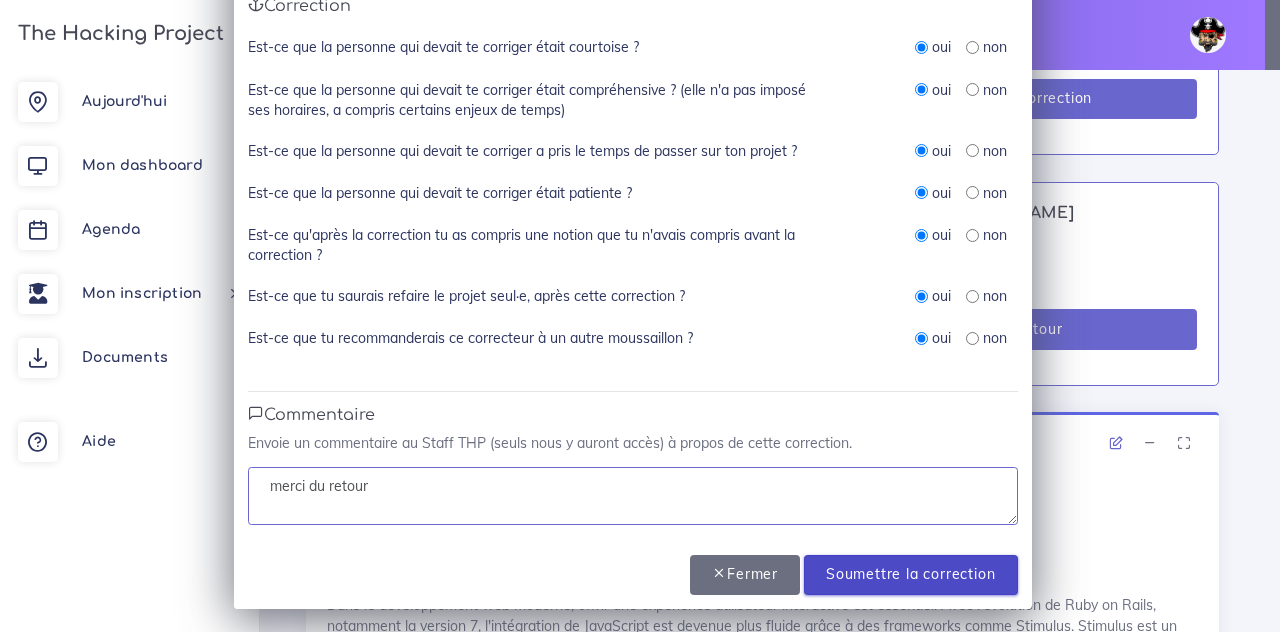 type on "merci du retour" 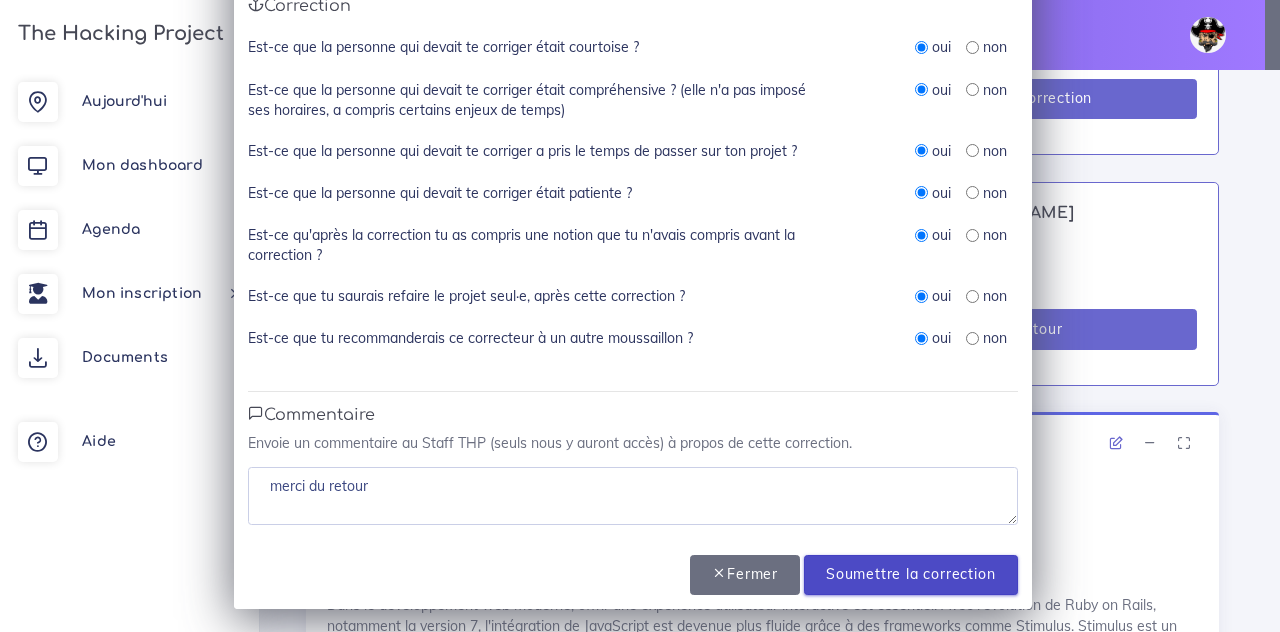 click on "Soumettre la correction" at bounding box center [910, 575] 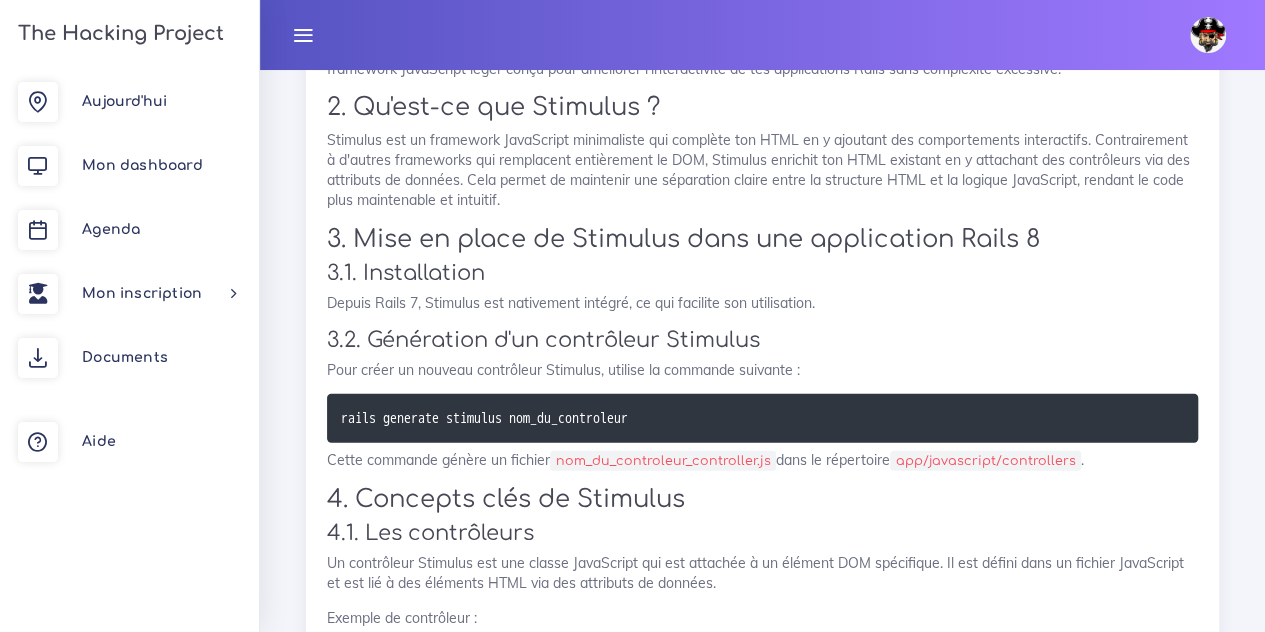 scroll, scrollTop: 2429, scrollLeft: 0, axis: vertical 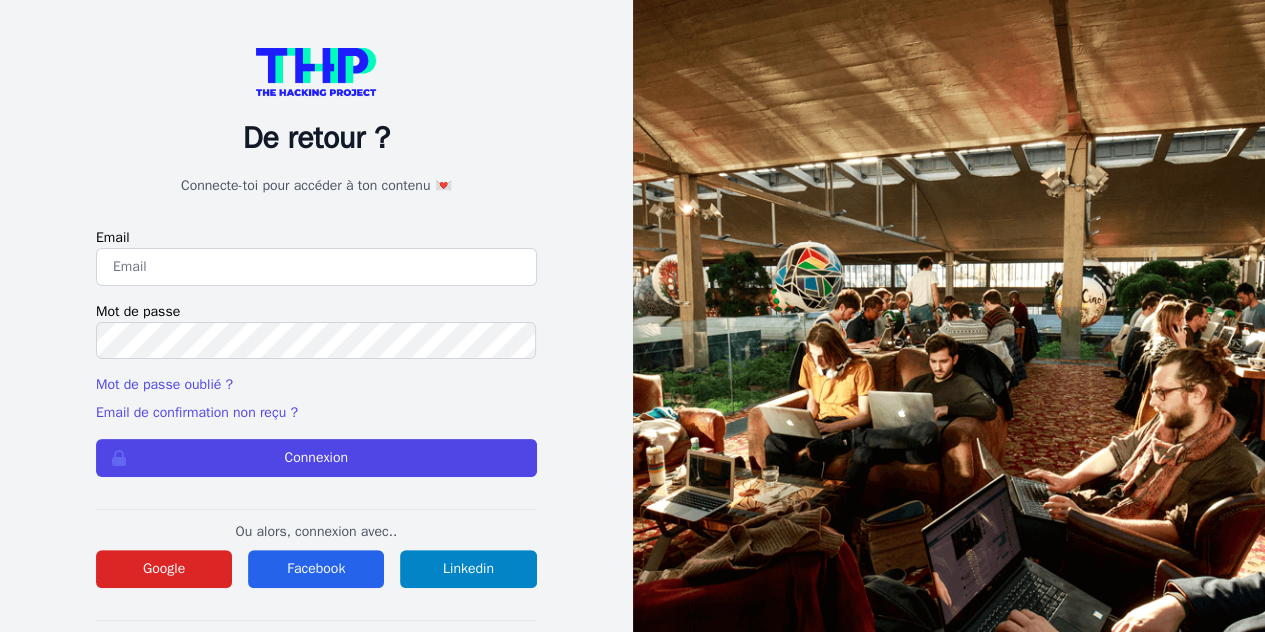 click at bounding box center (316, 267) 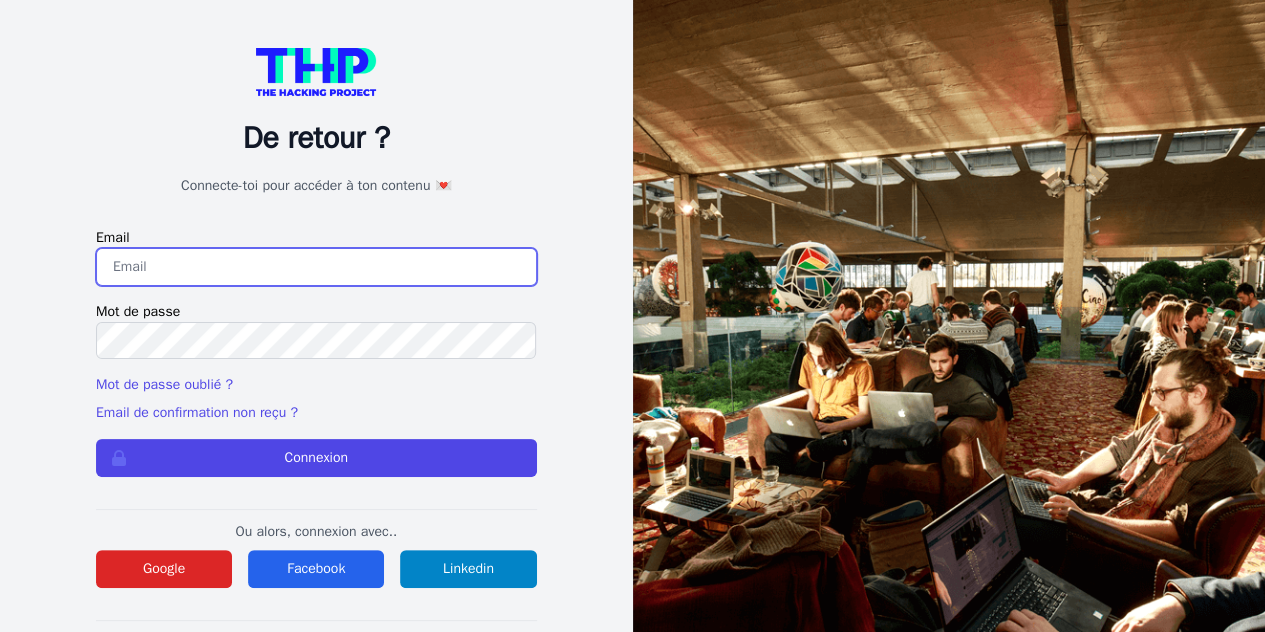 type on "[EMAIL_ADDRESS][DOMAIN_NAME]" 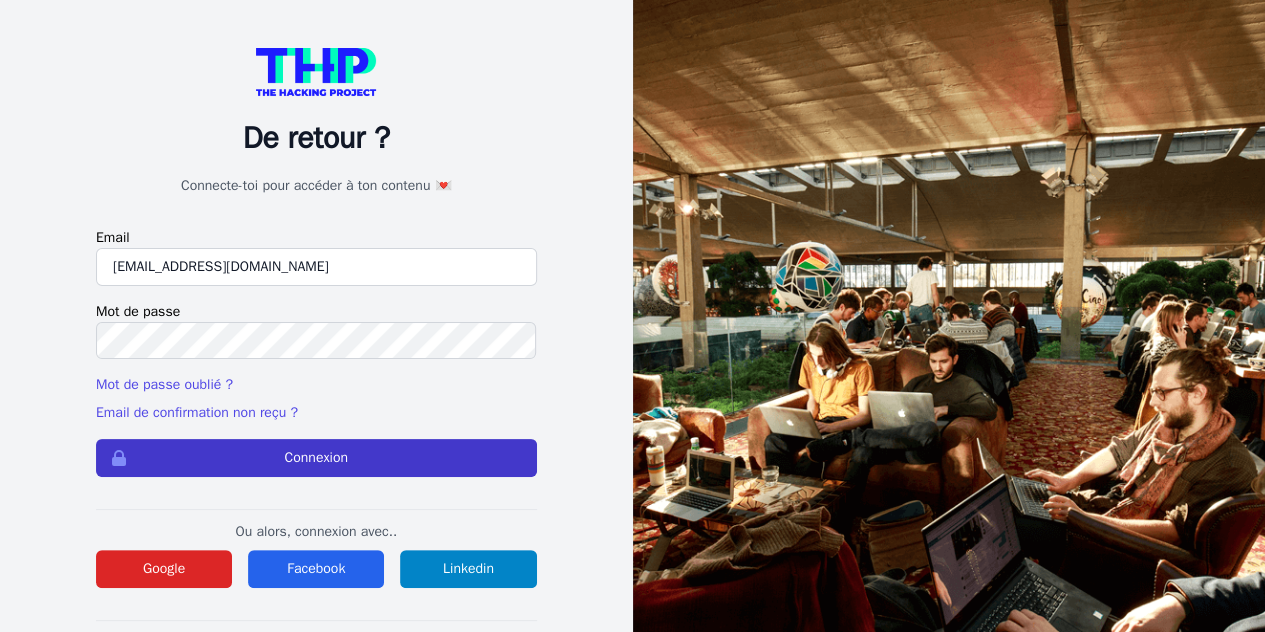 click on "Connexion" at bounding box center [316, 458] 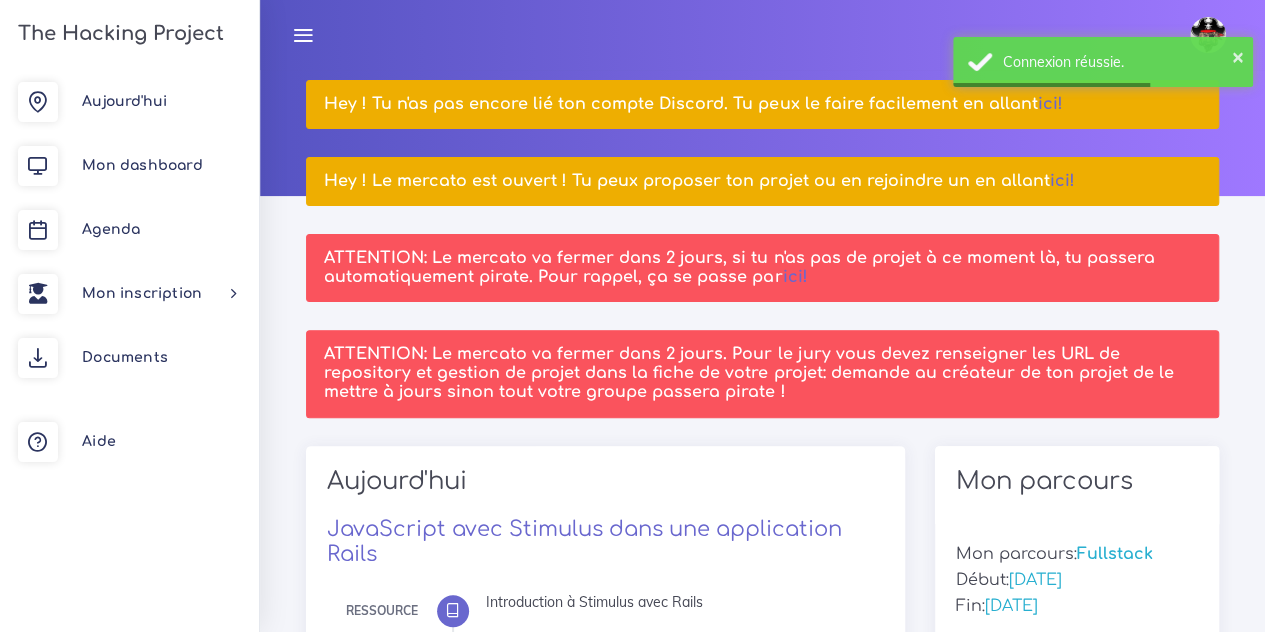 scroll, scrollTop: 152, scrollLeft: 0, axis: vertical 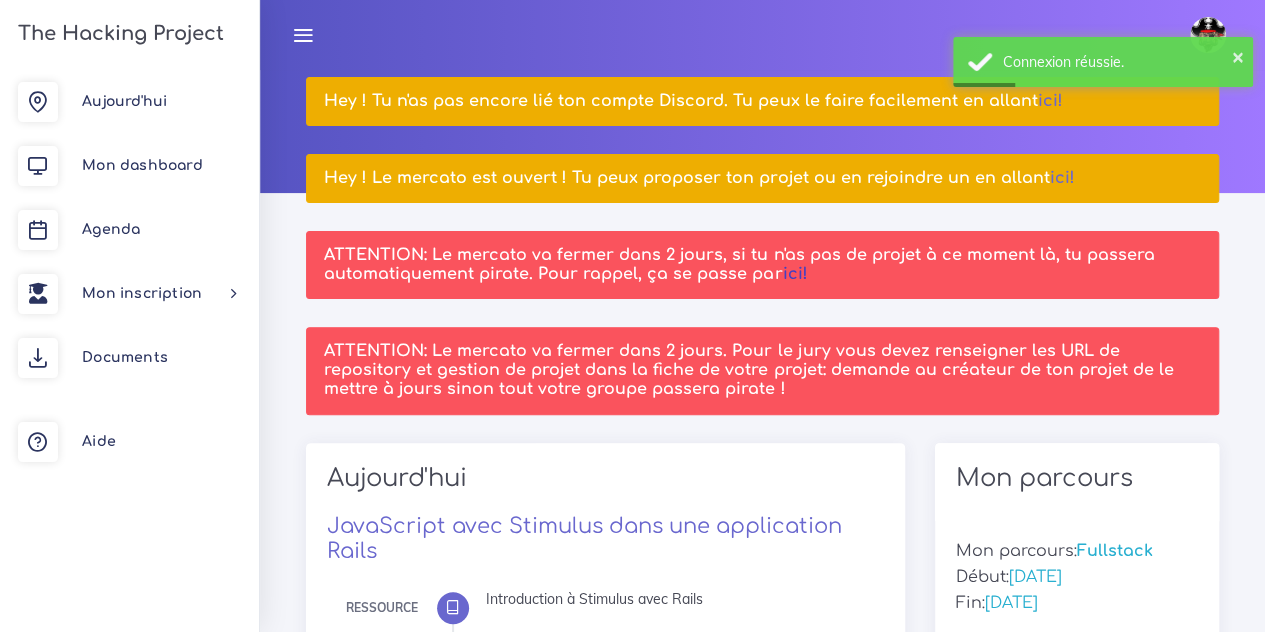 click on "ici!" at bounding box center (794, 274) 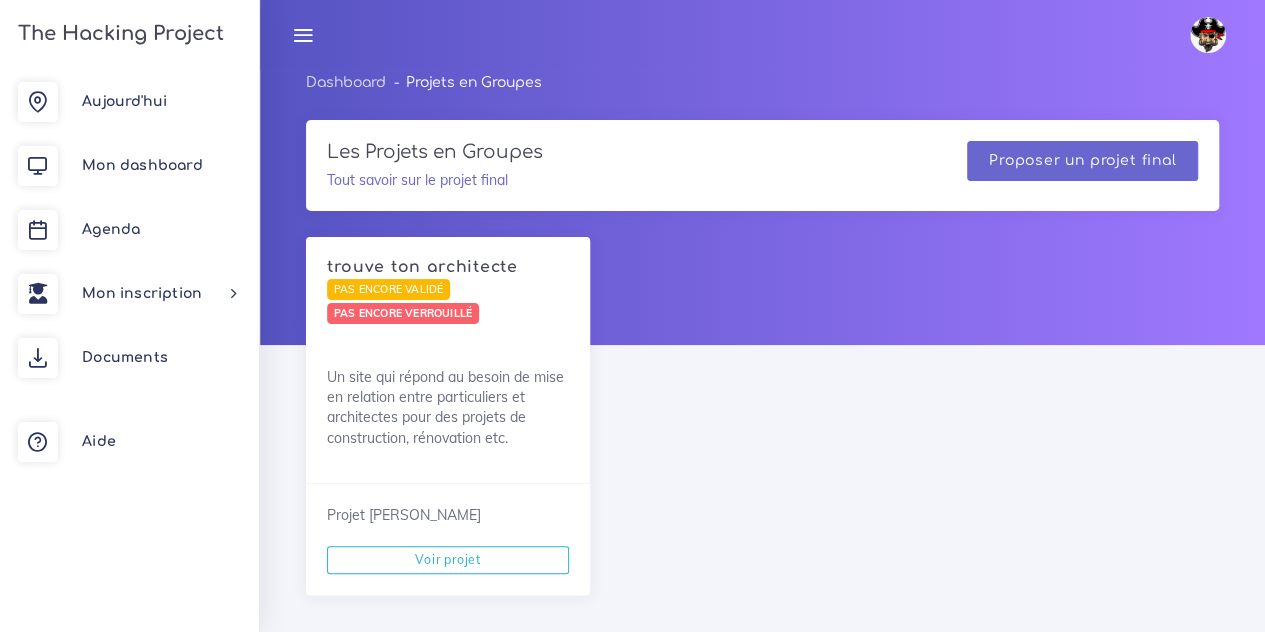 scroll, scrollTop: 20, scrollLeft: 0, axis: vertical 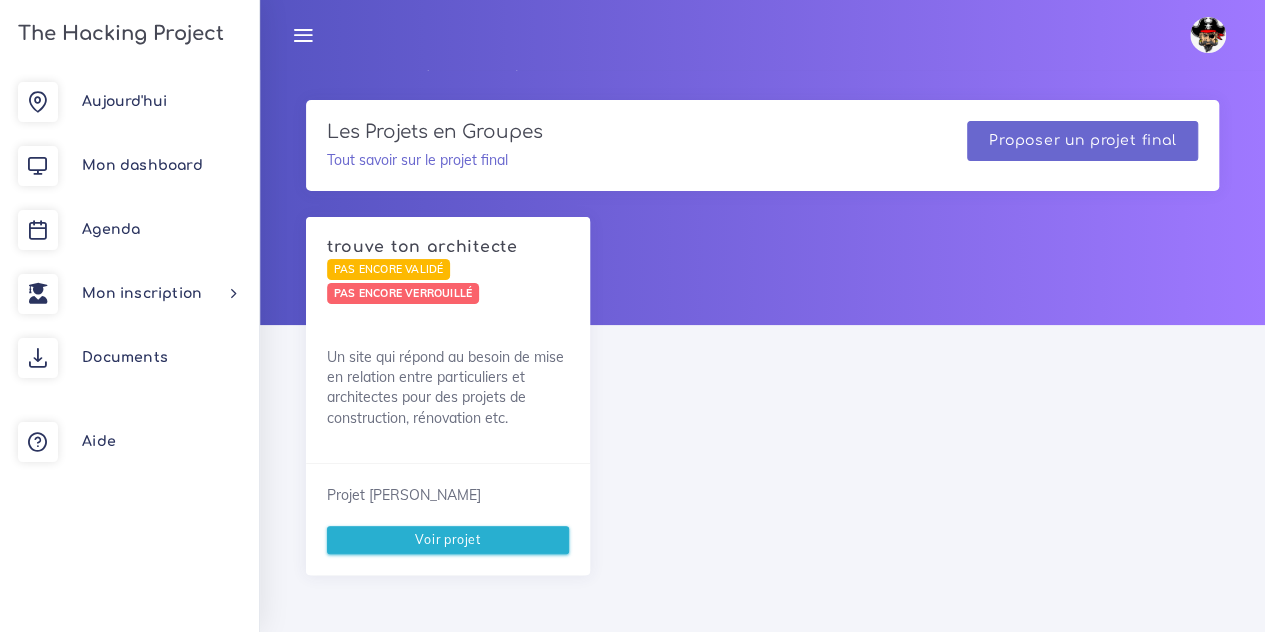 click on "Voir projet" at bounding box center [448, 540] 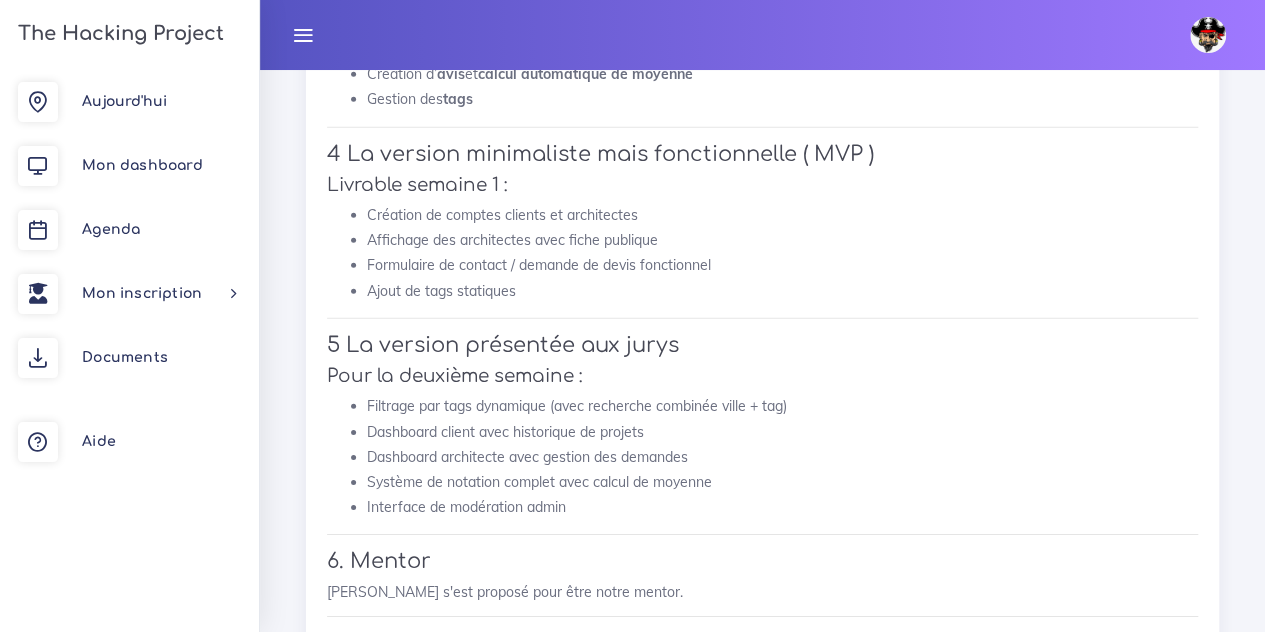 scroll, scrollTop: 2908, scrollLeft: 0, axis: vertical 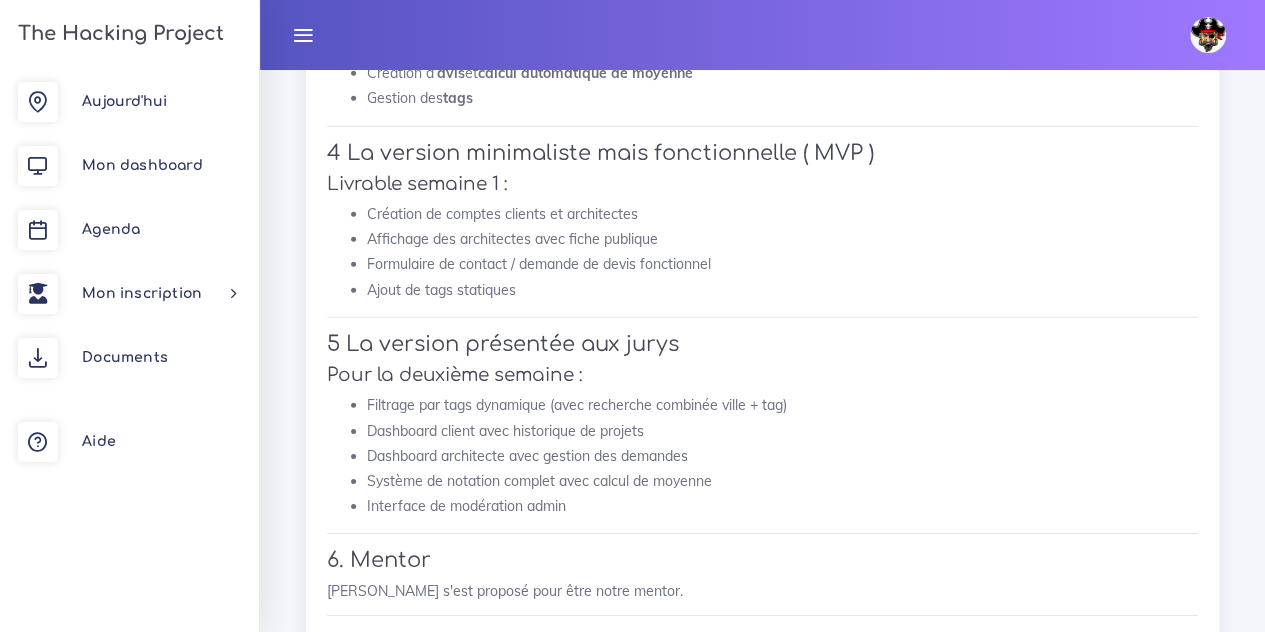 drag, startPoint x: 586, startPoint y: 512, endPoint x: 449, endPoint y: 433, distance: 158.14551 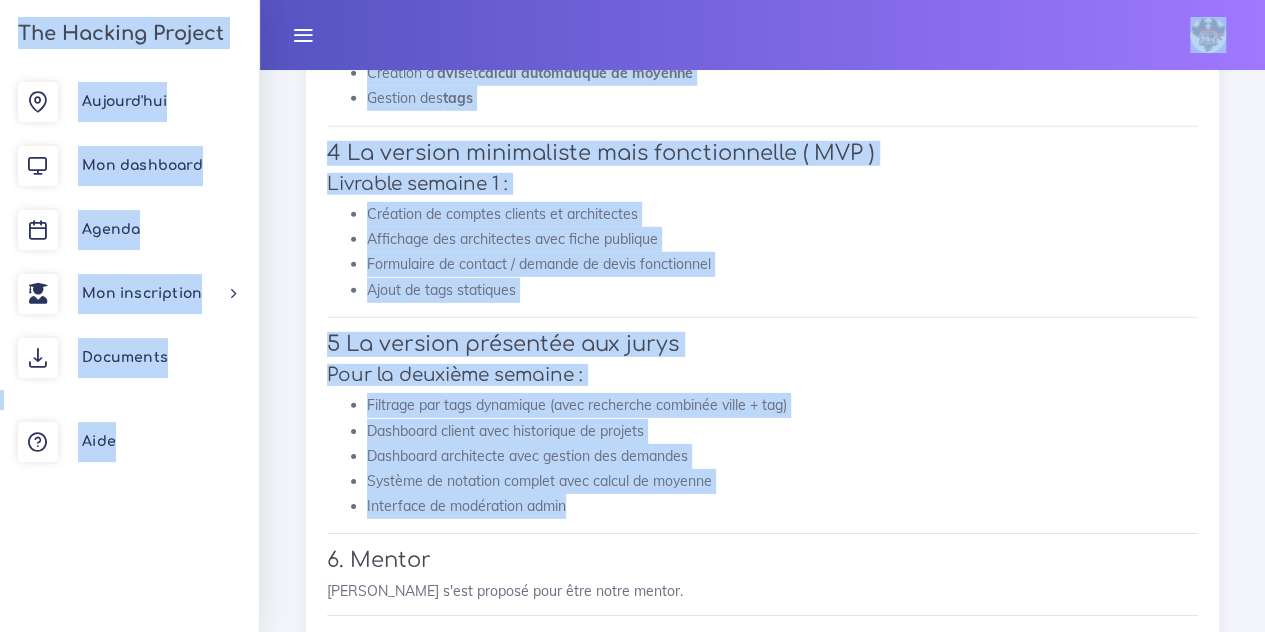 drag, startPoint x: 576, startPoint y: 499, endPoint x: 438, endPoint y: 45, distance: 474.51028 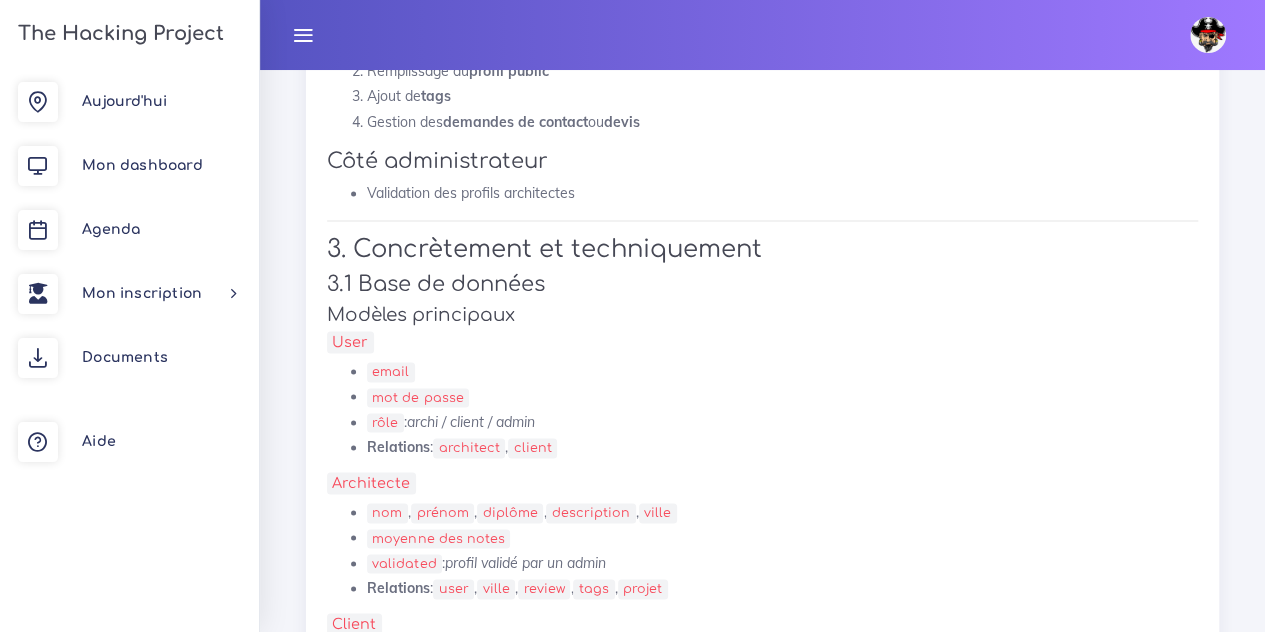 click on "mot de passe" at bounding box center [782, 396] 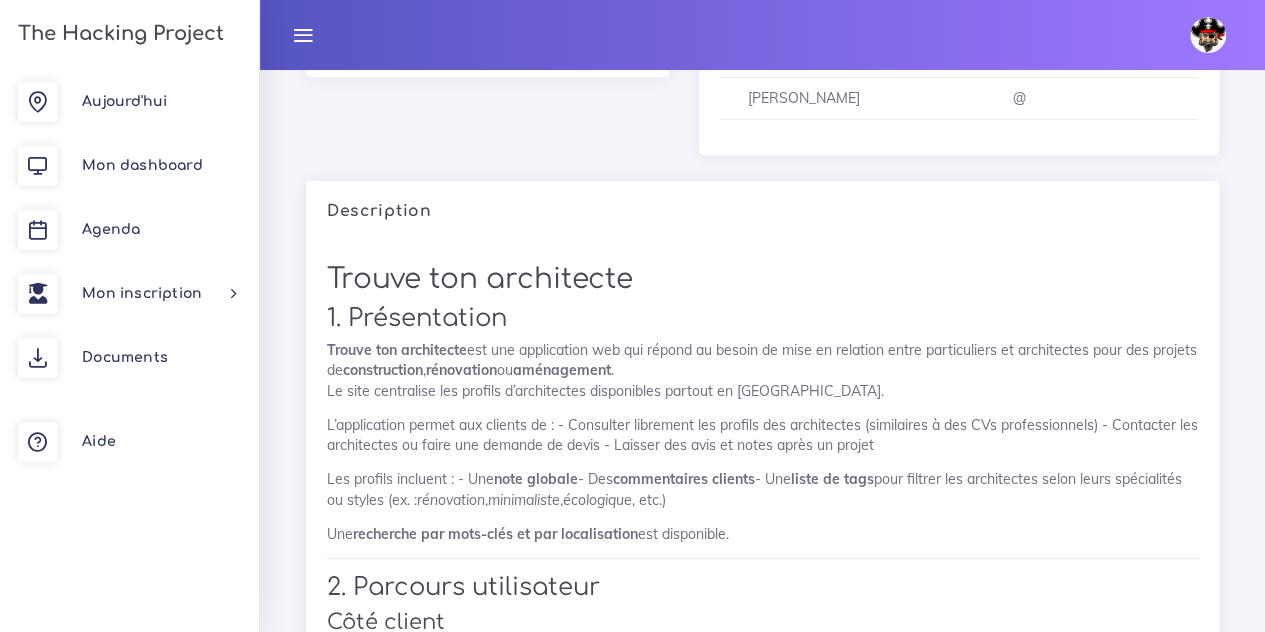 scroll, scrollTop: 354, scrollLeft: 0, axis: vertical 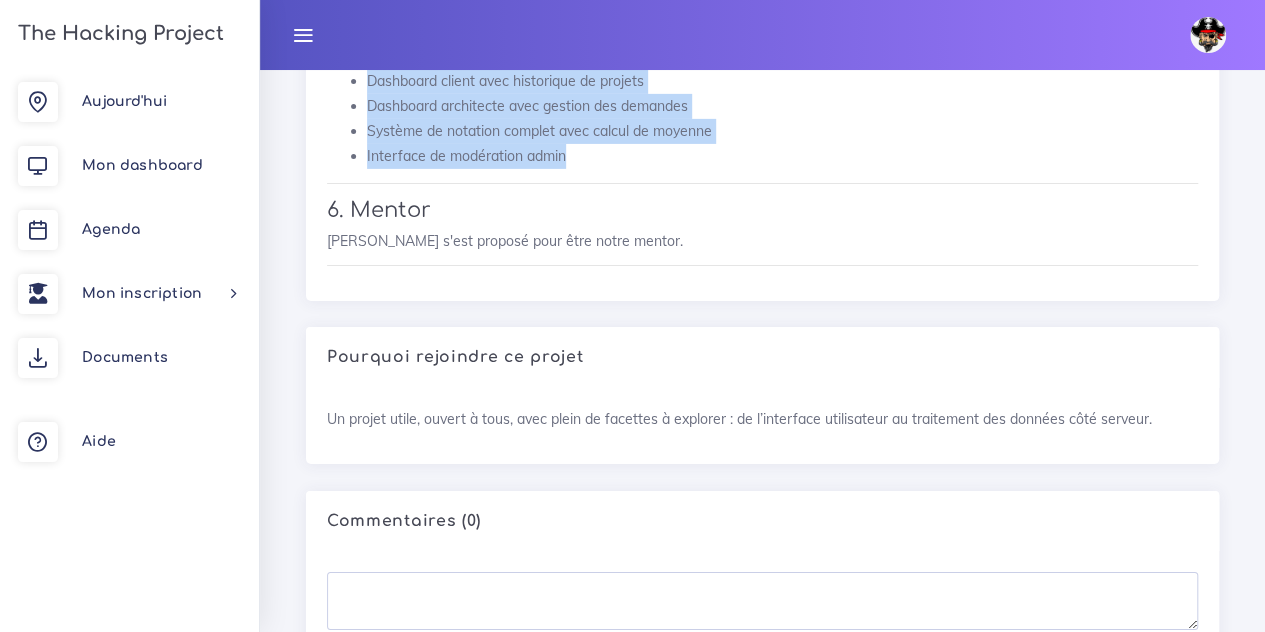drag, startPoint x: 334, startPoint y: 258, endPoint x: 643, endPoint y: 168, distance: 321.84003 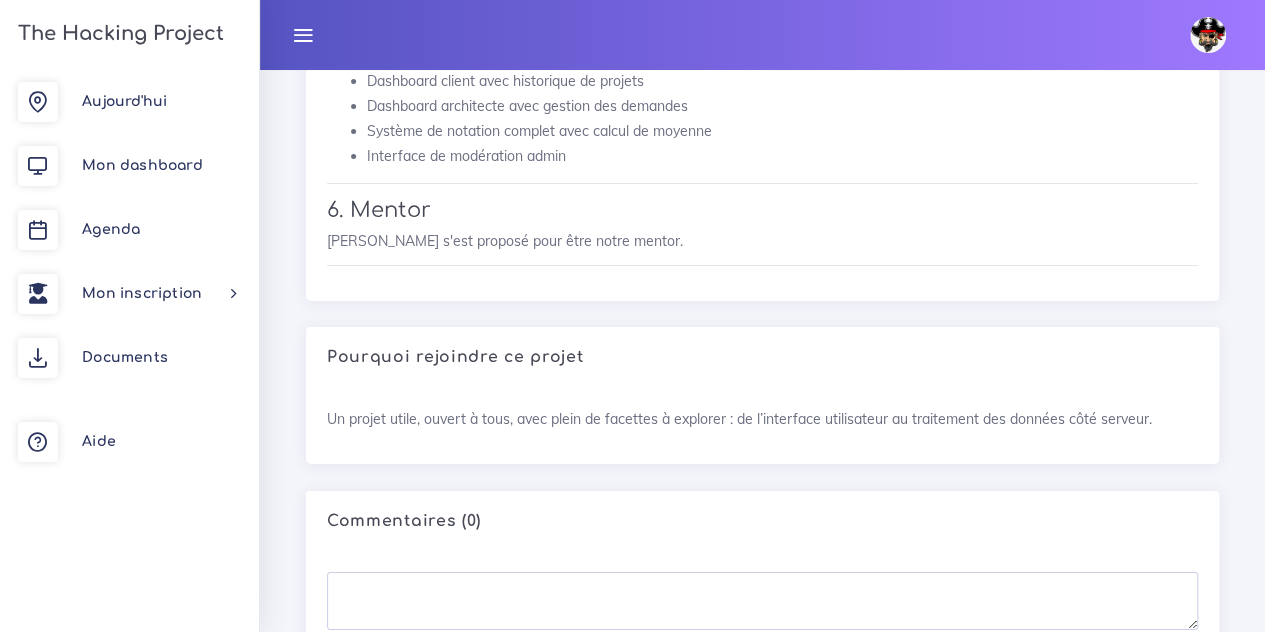 click on "Trouve ton architecte
1. Présentation
Trouve ton architecte  est une application web qui répond au besoin de mise en relation entre particuliers et architectes pour des projets de  construction ,  rénovation  ou  aménagement .
Le site centralise les profils d’architectes disponibles partout en France.
L’application permet aux clients de :
- Consulter librement les profils des architectes (similaires à des CVs professionnels)
- Contacter les architectes ou faire une demande de devis
- Laisser des avis et notes après un projet
Les profils incluent :
- Une  note globale
- Des  commentaires clients
- Une  liste de tags  pour filtrer les architectes selon leurs spécialités ou styles (ex. :  rénovation ,  minimaliste ,  écologique , etc.)
Une  recherche par mots-clés et par localisation  est disponible.
2. Parcours utilisateur
Côté client
Accès à la  page d’accueil
Recherche d’un architecte par  localisation  ou  tags
Consultation d’une" at bounding box center [762, -1190] 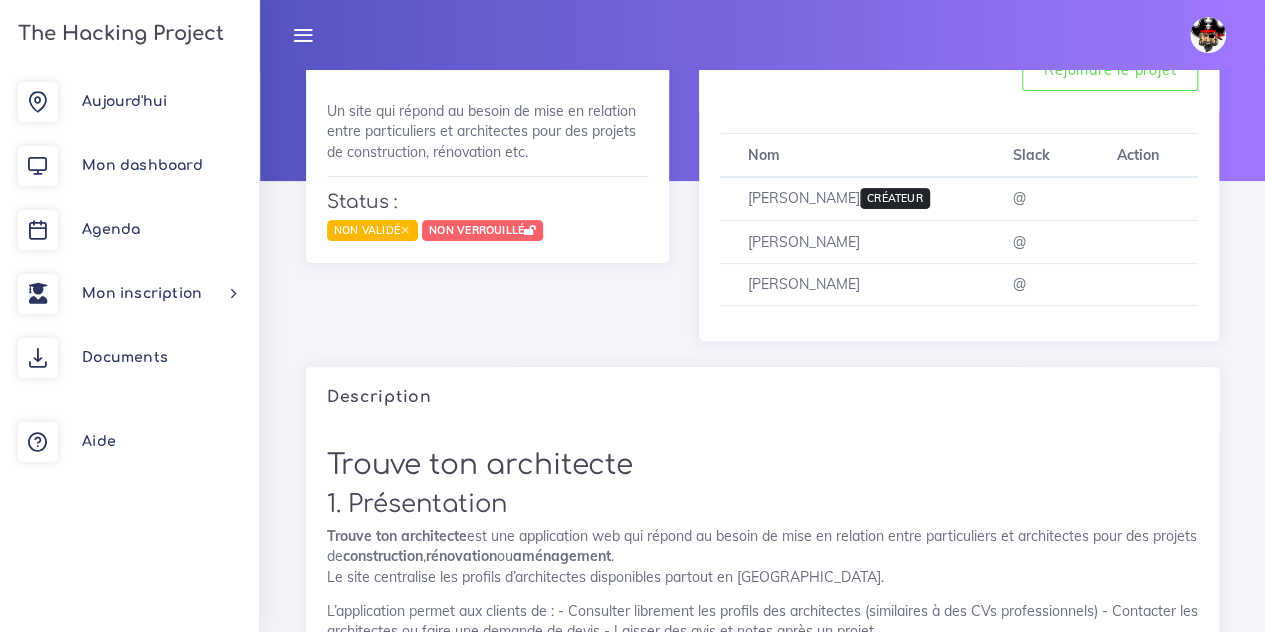 scroll, scrollTop: 80, scrollLeft: 0, axis: vertical 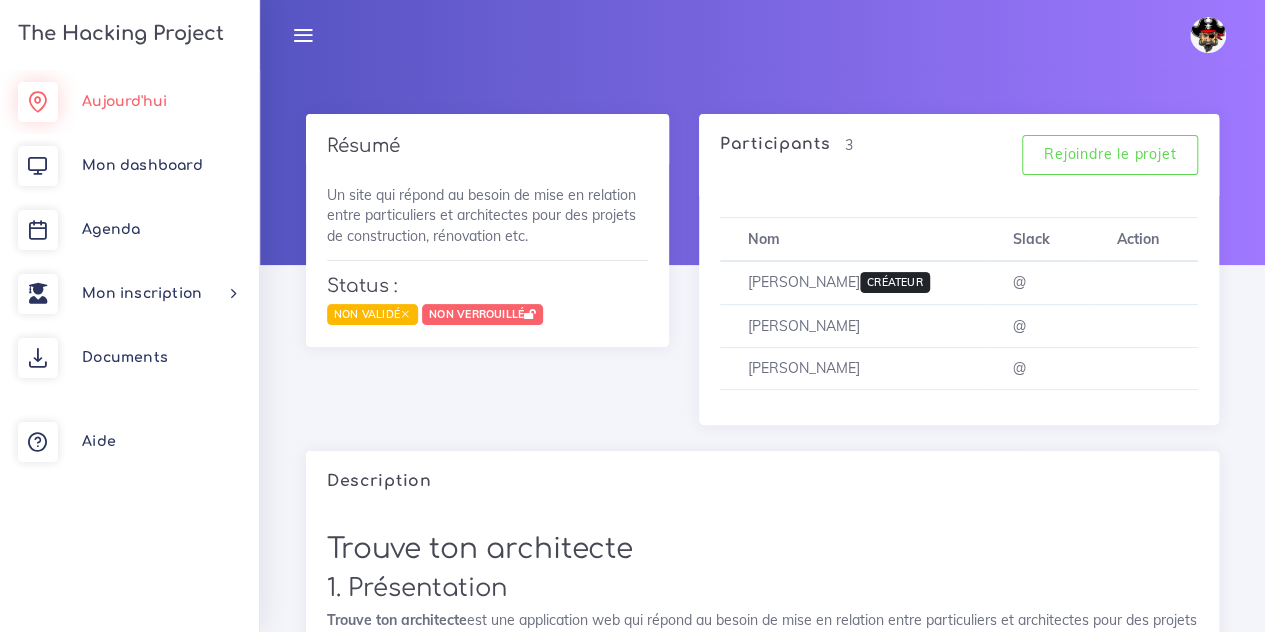 click on "Aujourd'hui" at bounding box center [129, 102] 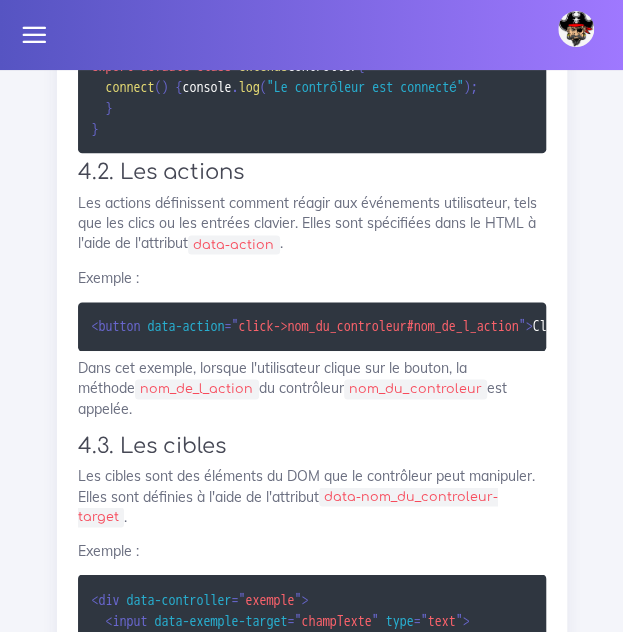 scroll, scrollTop: 4231, scrollLeft: 0, axis: vertical 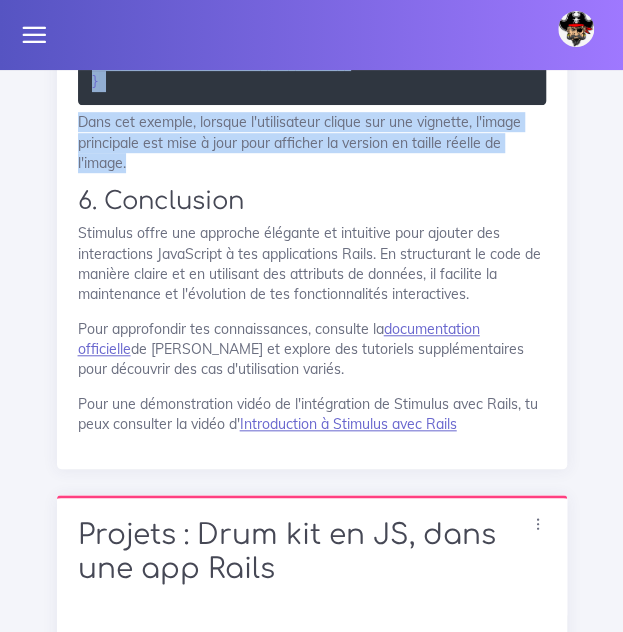 drag, startPoint x: 80, startPoint y: 271, endPoint x: 314, endPoint y: 317, distance: 238.47852 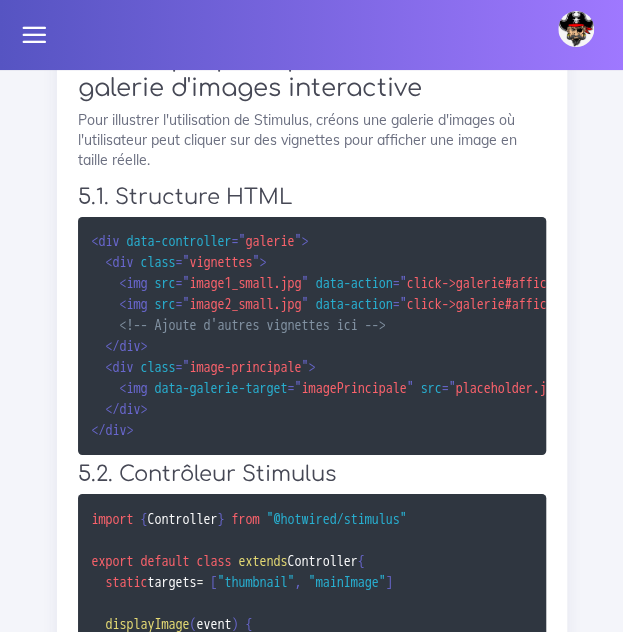 scroll, scrollTop: 5194, scrollLeft: 0, axis: vertical 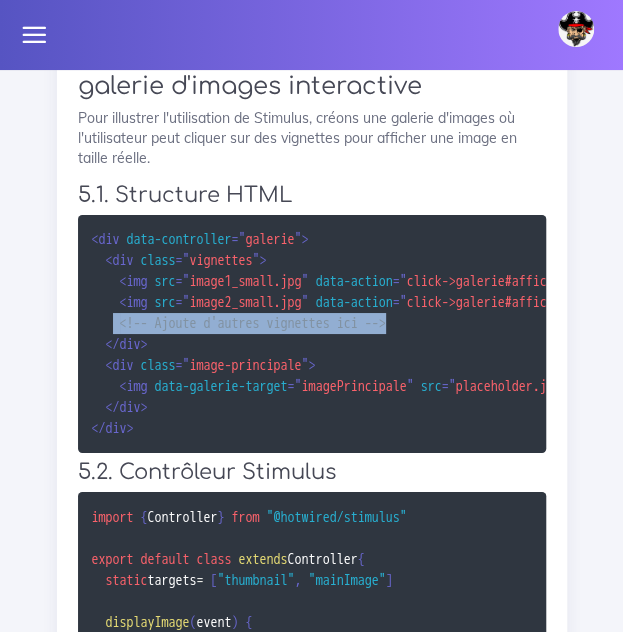 drag, startPoint x: 415, startPoint y: 400, endPoint x: 117, endPoint y: 395, distance: 298.04193 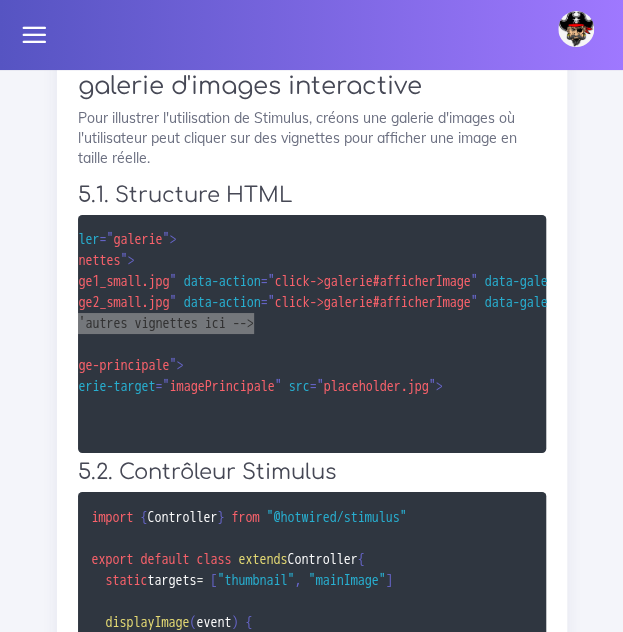 scroll, scrollTop: 0, scrollLeft: 0, axis: both 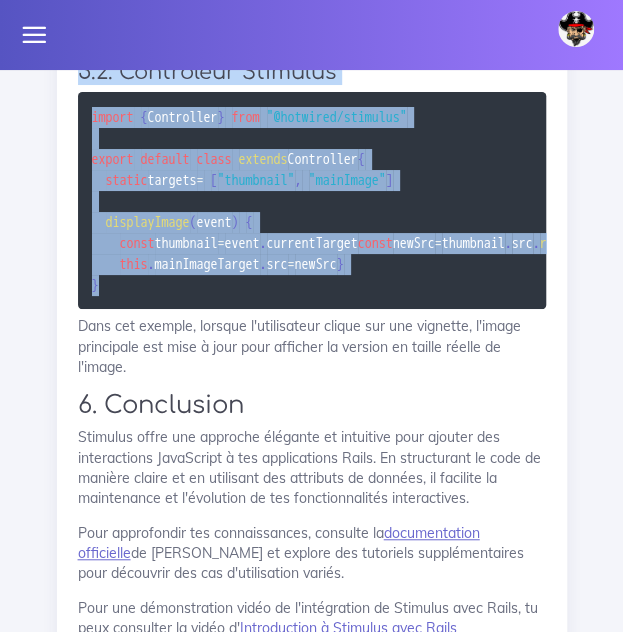 drag, startPoint x: 110, startPoint y: 412, endPoint x: -2, endPoint y: 87, distance: 343.75717 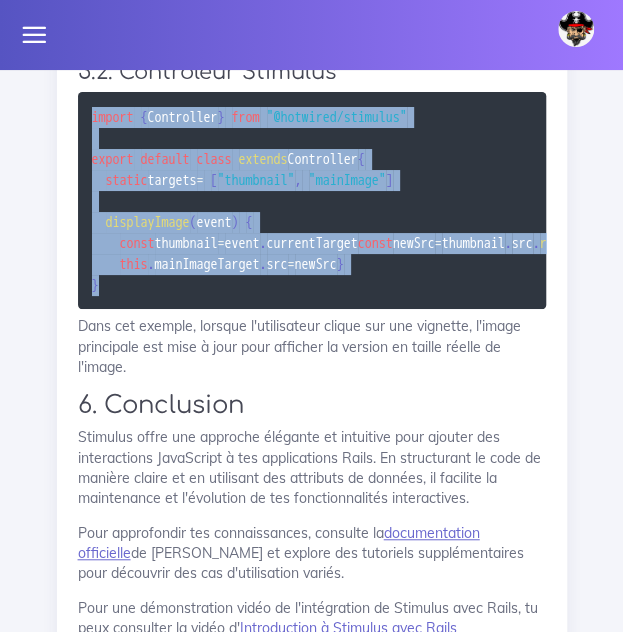 drag, startPoint x: 106, startPoint y: 415, endPoint x: 28, endPoint y: 209, distance: 220.27255 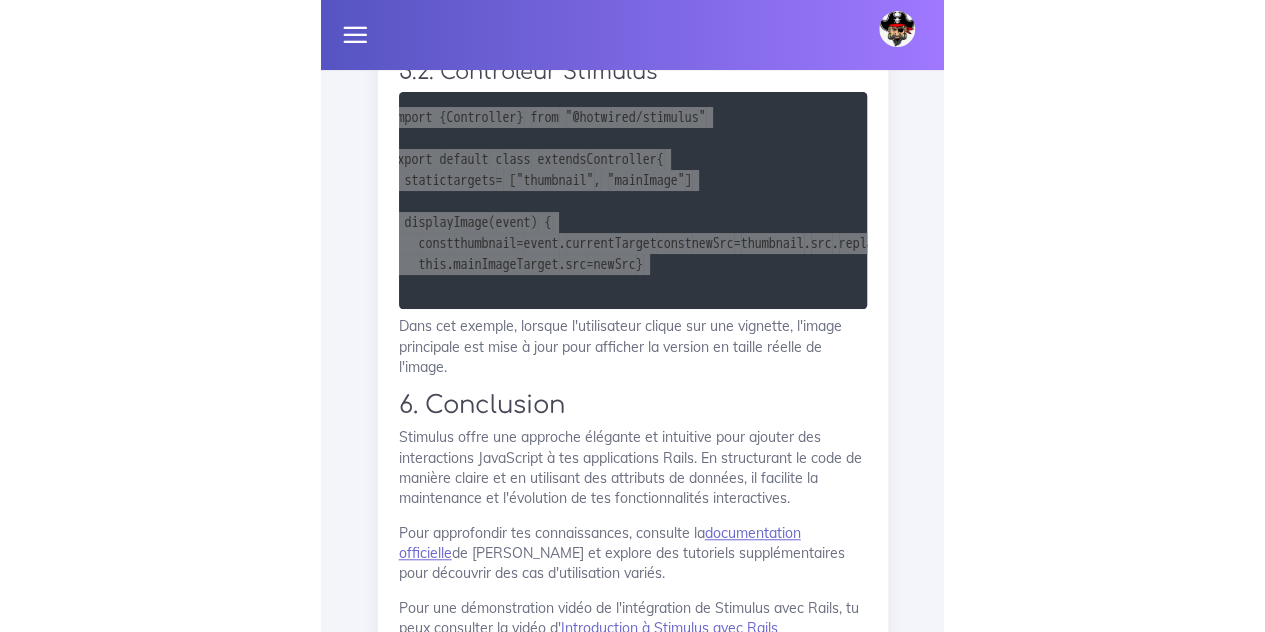 scroll, scrollTop: 0, scrollLeft: 0, axis: both 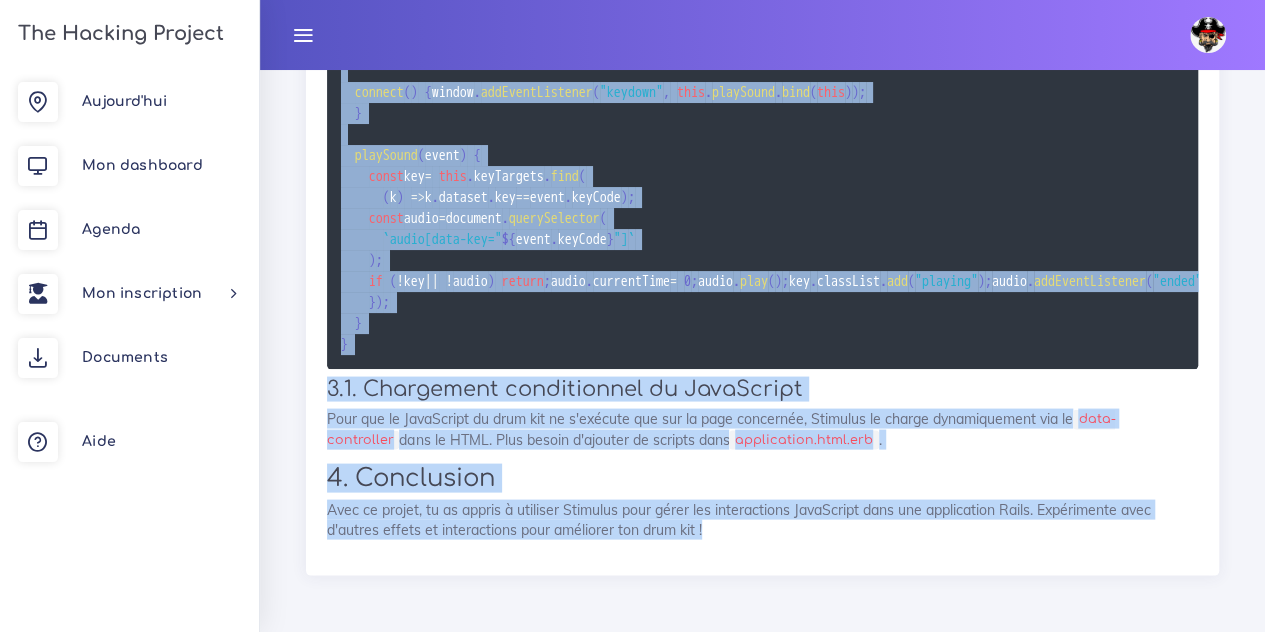 drag, startPoint x: 315, startPoint y: 189, endPoint x: 706, endPoint y: 525, distance: 515.53564 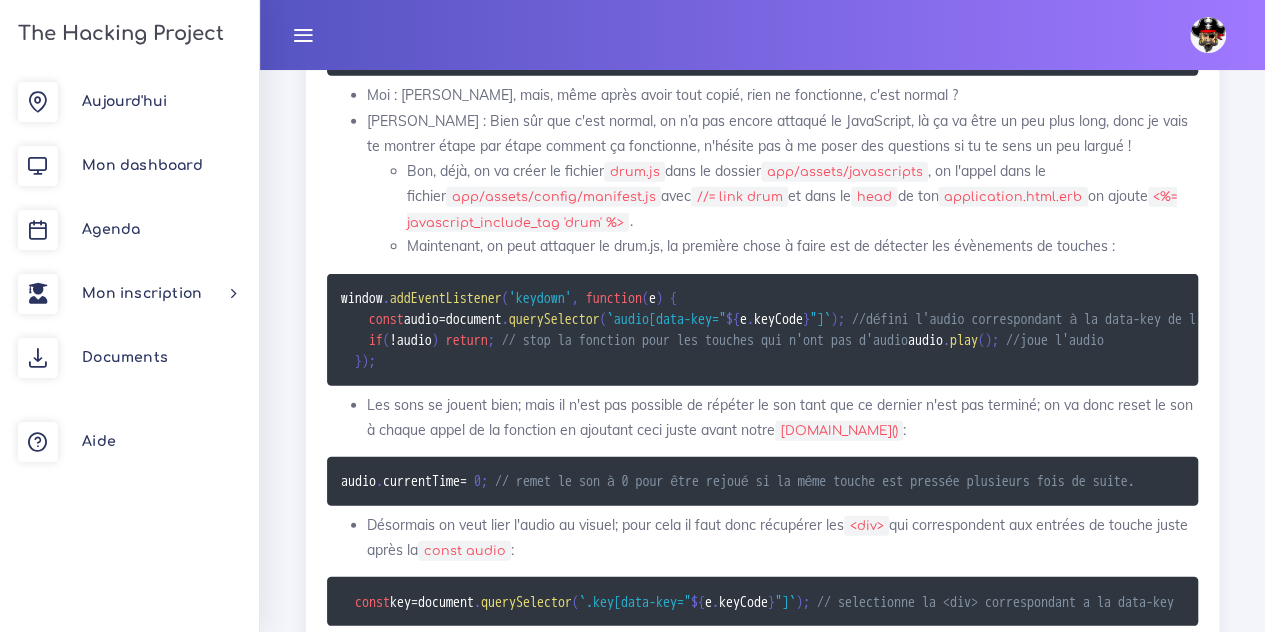 scroll, scrollTop: 6446, scrollLeft: 0, axis: vertical 